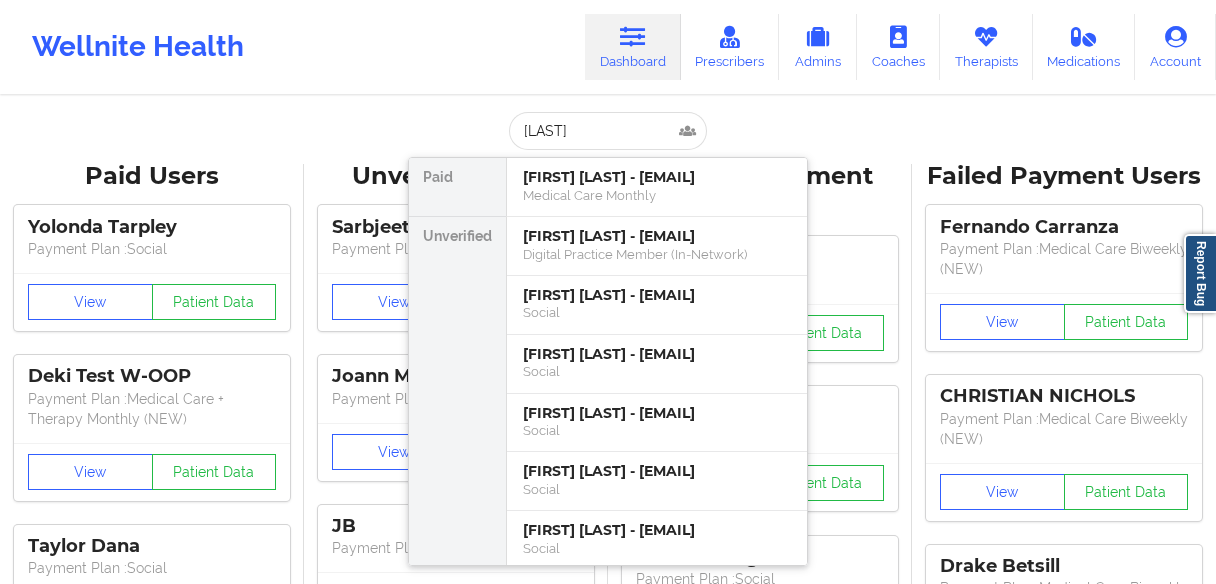 scroll, scrollTop: 0, scrollLeft: 0, axis: both 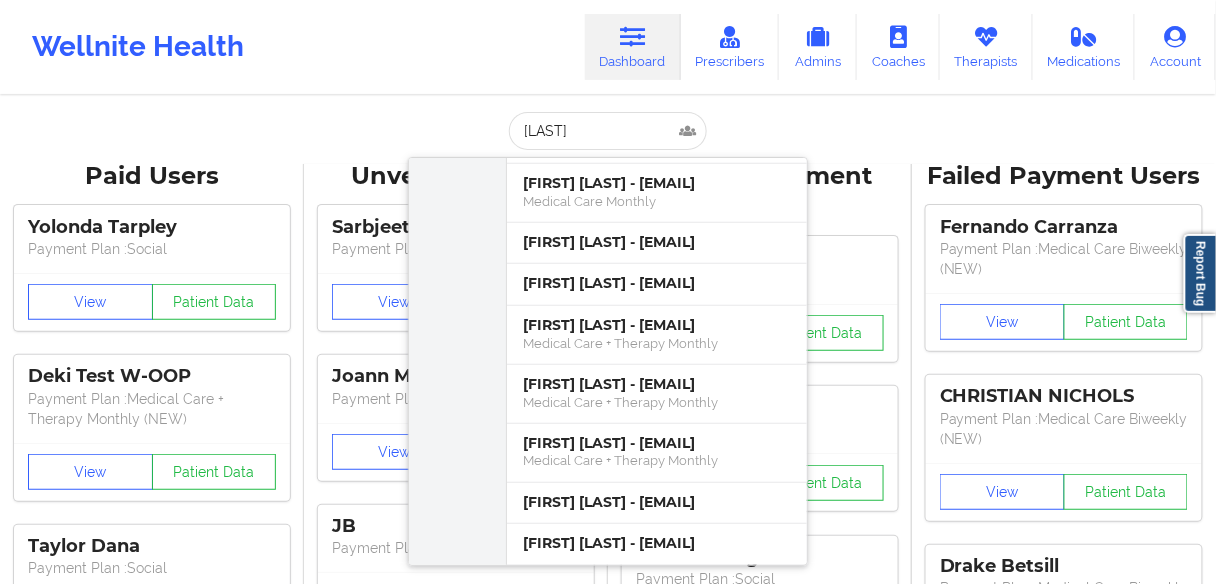 click on "[LAST]" at bounding box center (608, 131) 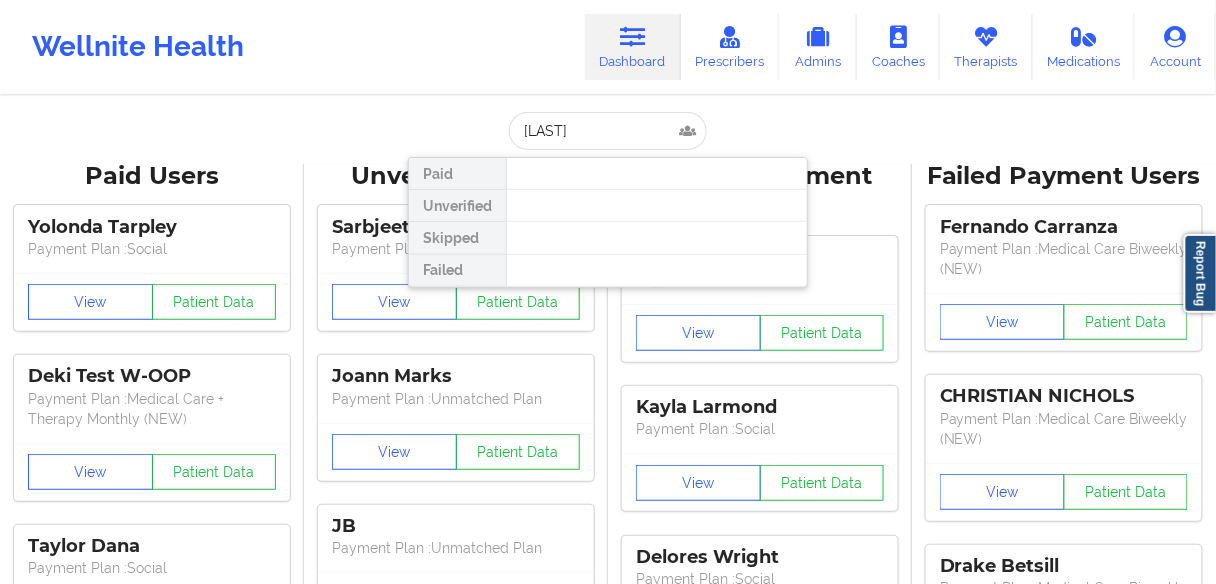 scroll, scrollTop: 0, scrollLeft: 0, axis: both 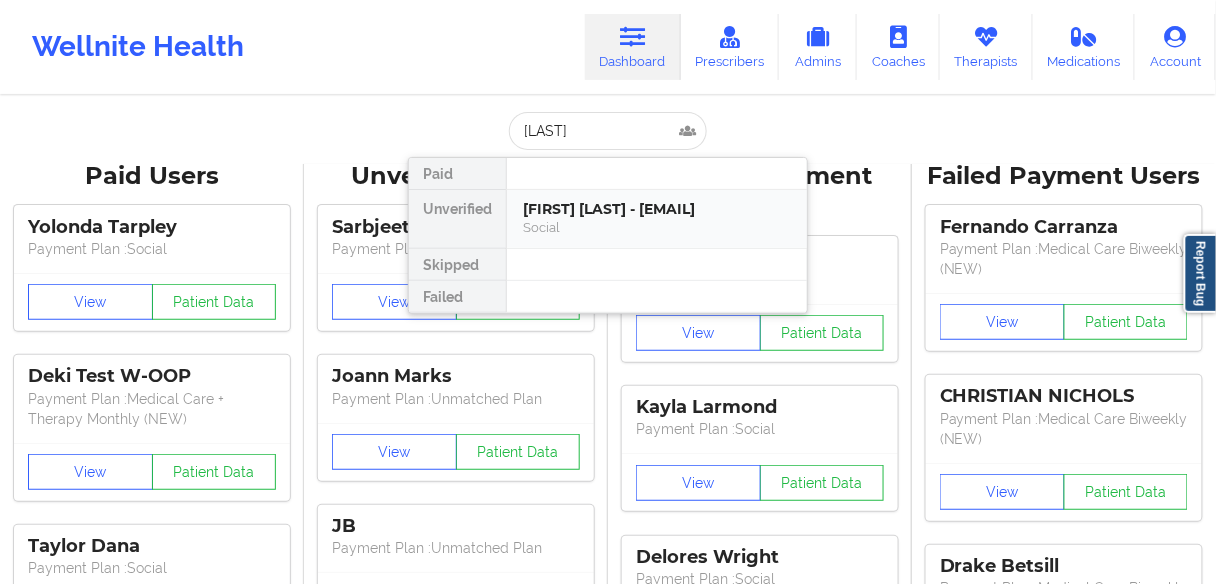 click on "[FIRST] [LAST] - [EMAIL]" at bounding box center (657, 209) 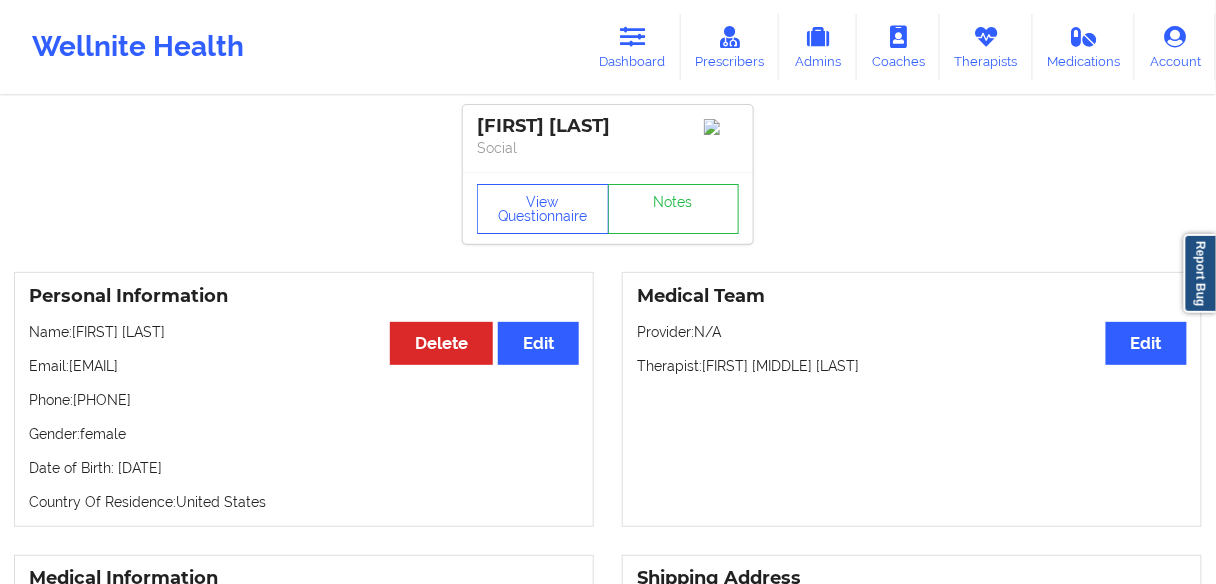 drag, startPoint x: 236, startPoint y: 368, endPoint x: 69, endPoint y: 372, distance: 167.0479 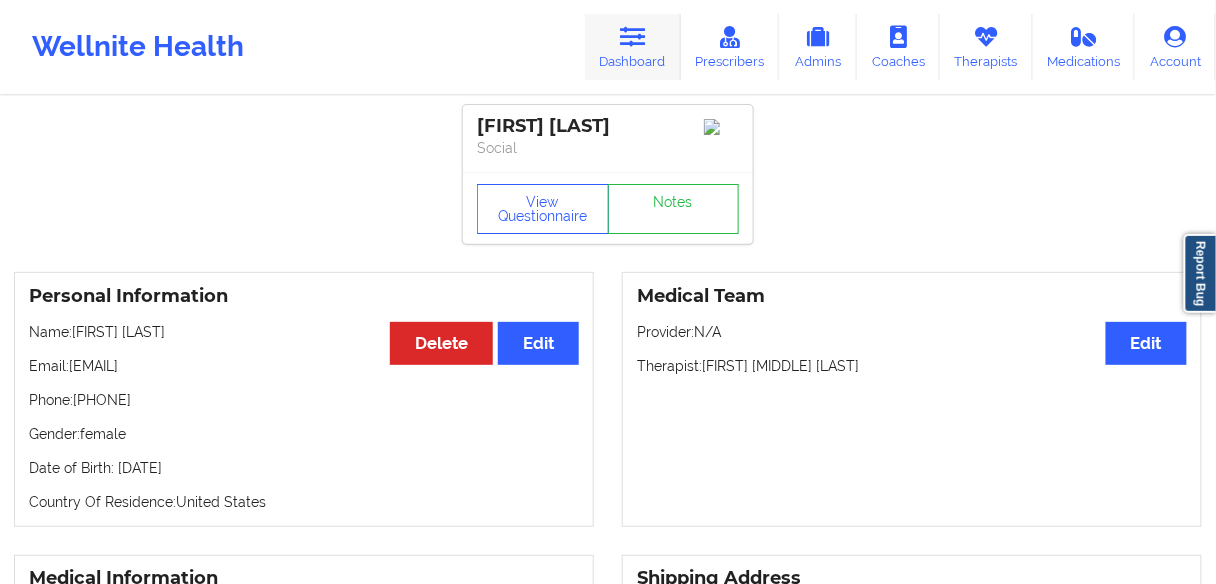 click on "Dashboard" at bounding box center [633, 47] 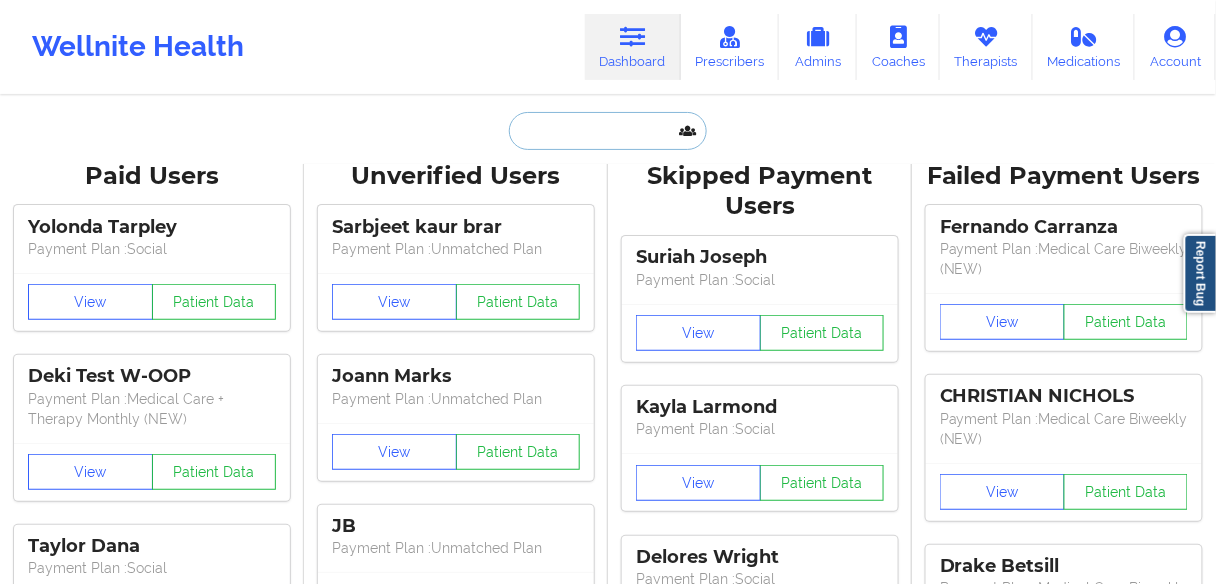 click at bounding box center [608, 131] 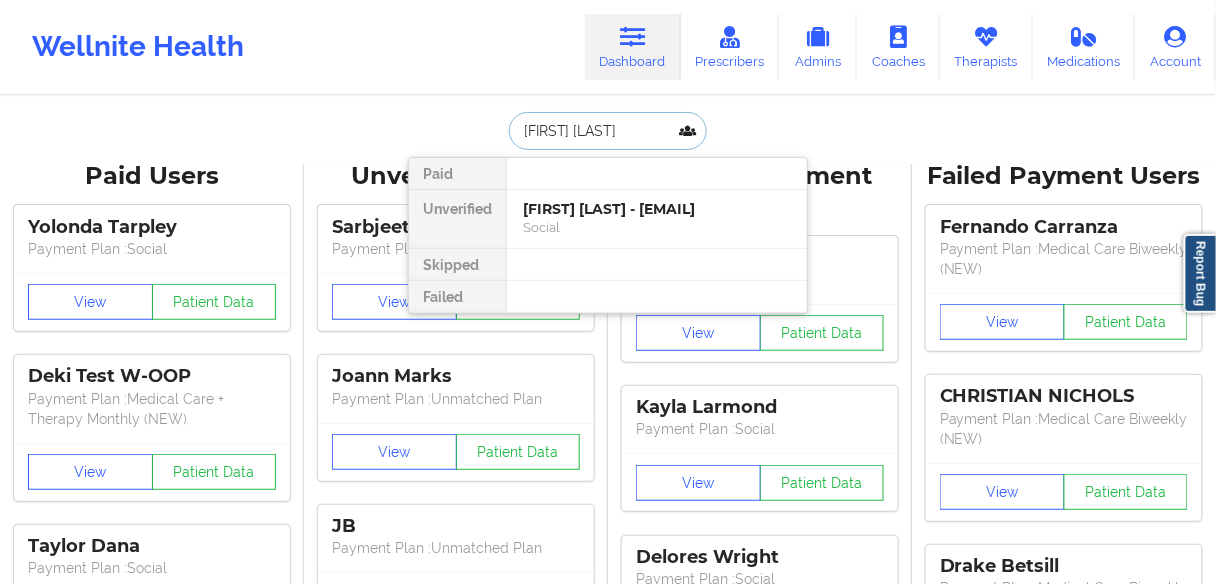 drag, startPoint x: 611, startPoint y: 124, endPoint x: 474, endPoint y: 126, distance: 137.0146 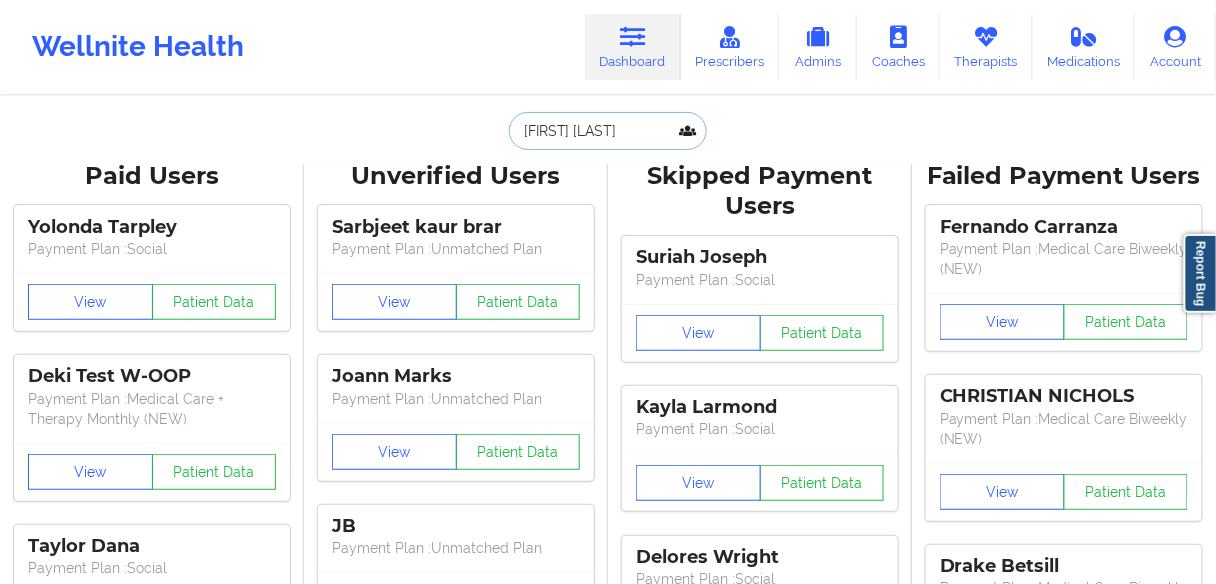 click on "[FIRST] [LAST]" at bounding box center (608, 131) 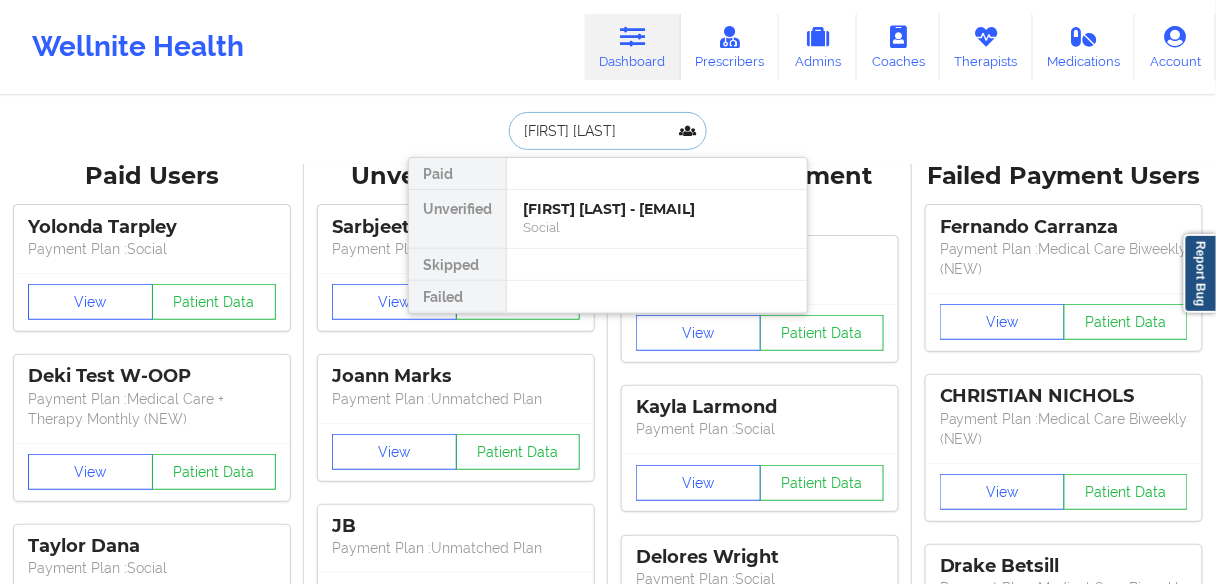 drag, startPoint x: 602, startPoint y: 128, endPoint x: 496, endPoint y: 128, distance: 106 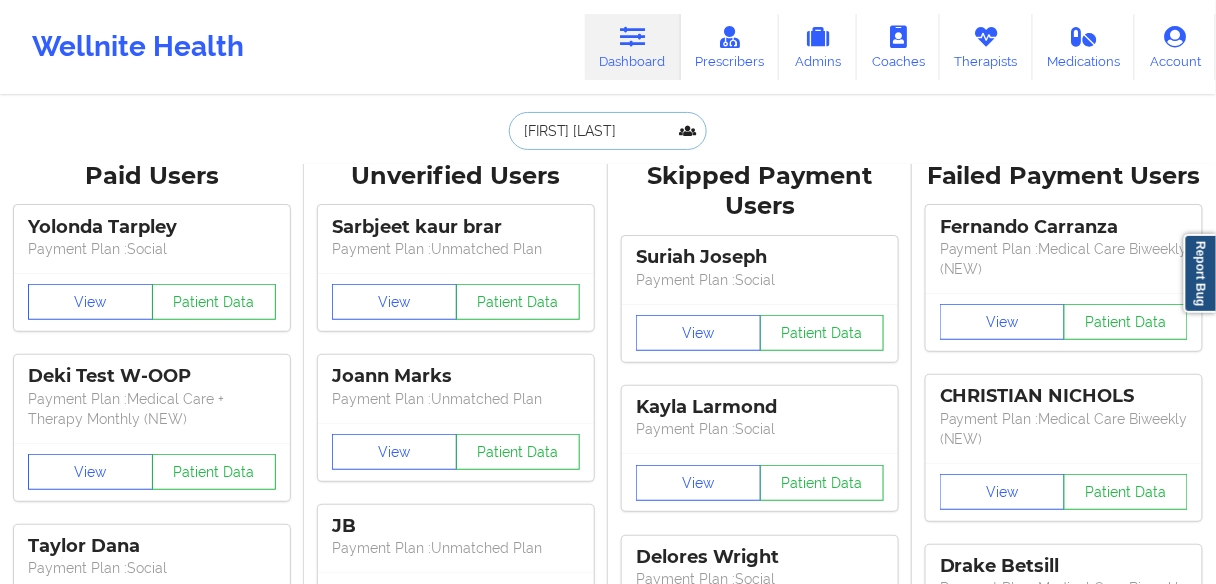 paste on "[LAST]" 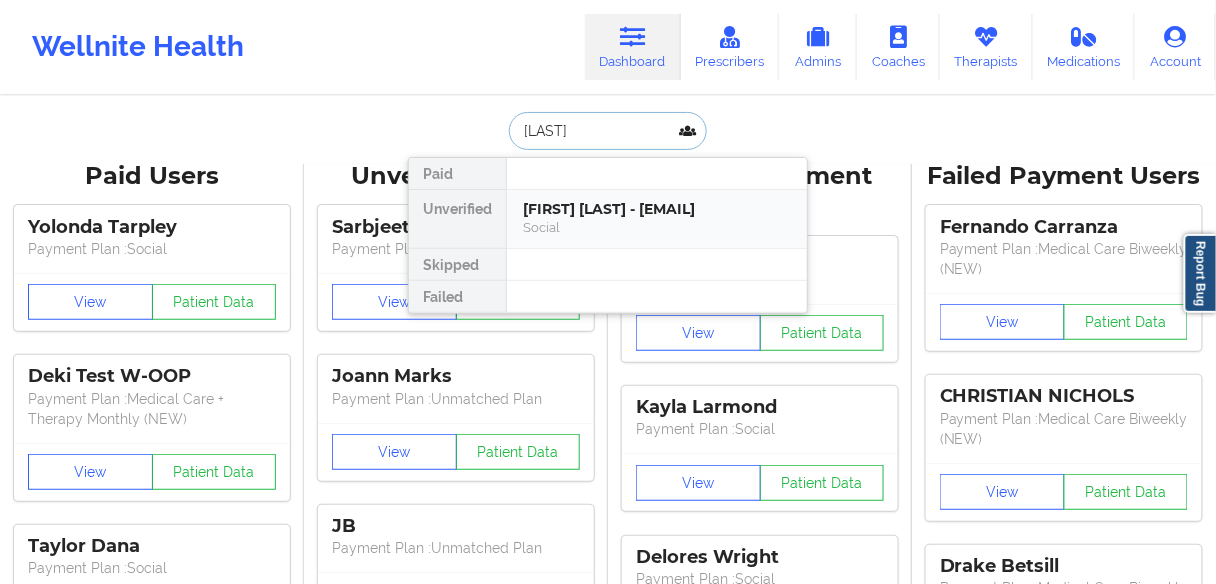 click on "[FIRST] [LAST] - [EMAIL]" at bounding box center (657, 209) 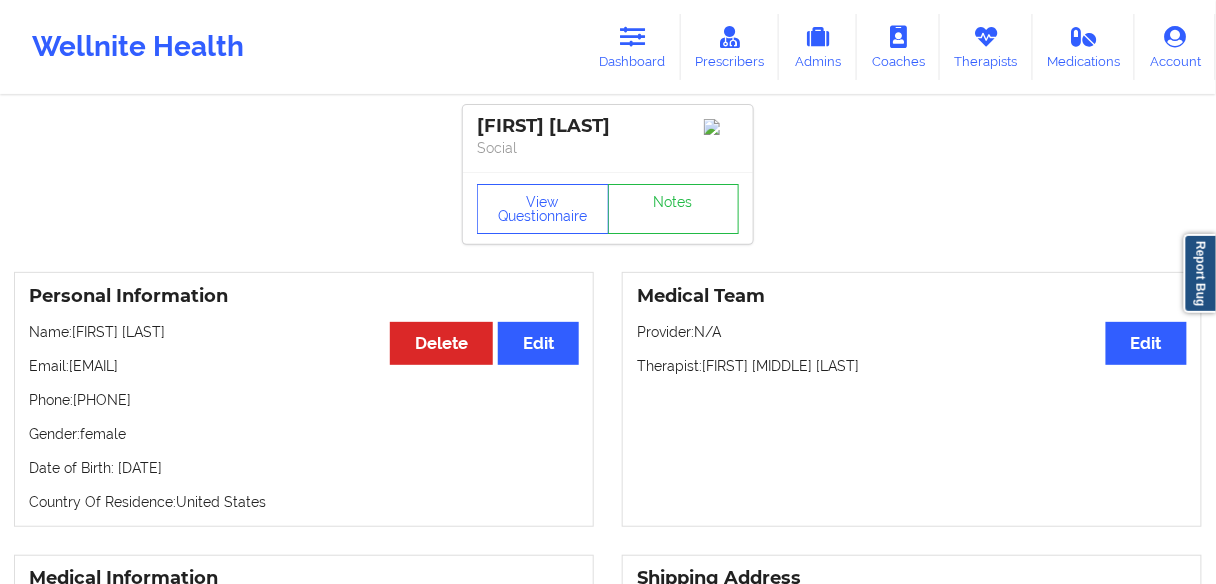 drag, startPoint x: 238, startPoint y: 373, endPoint x: 69, endPoint y: 368, distance: 169.07394 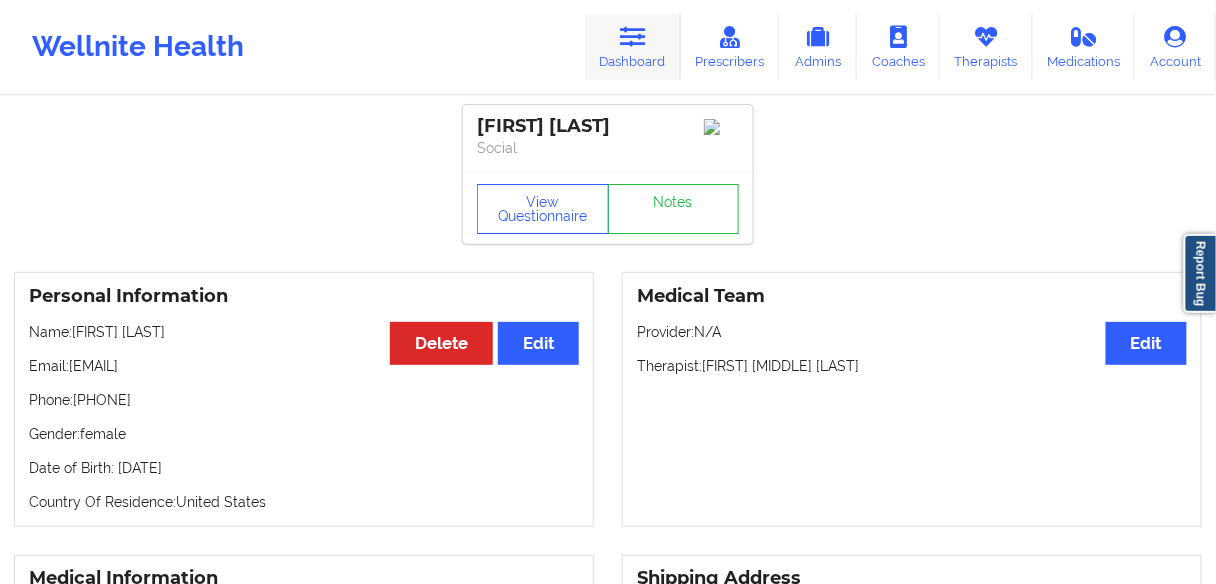 click on "Dashboard" at bounding box center [633, 47] 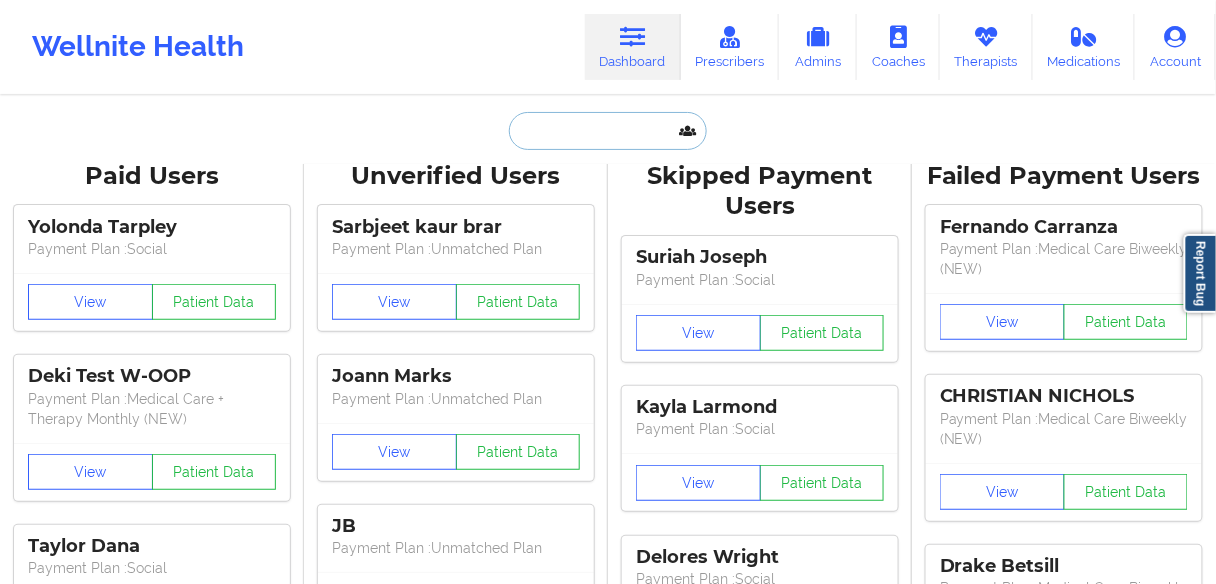 click at bounding box center [608, 131] 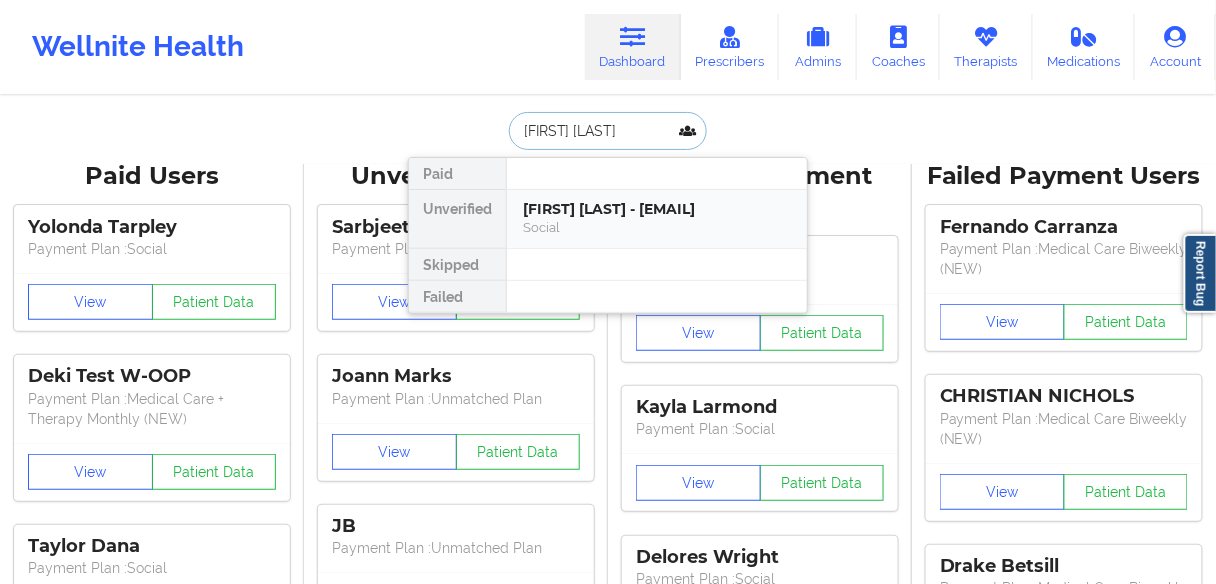 click on "[FIRST] [LAST] - [EMAIL]" at bounding box center [657, 209] 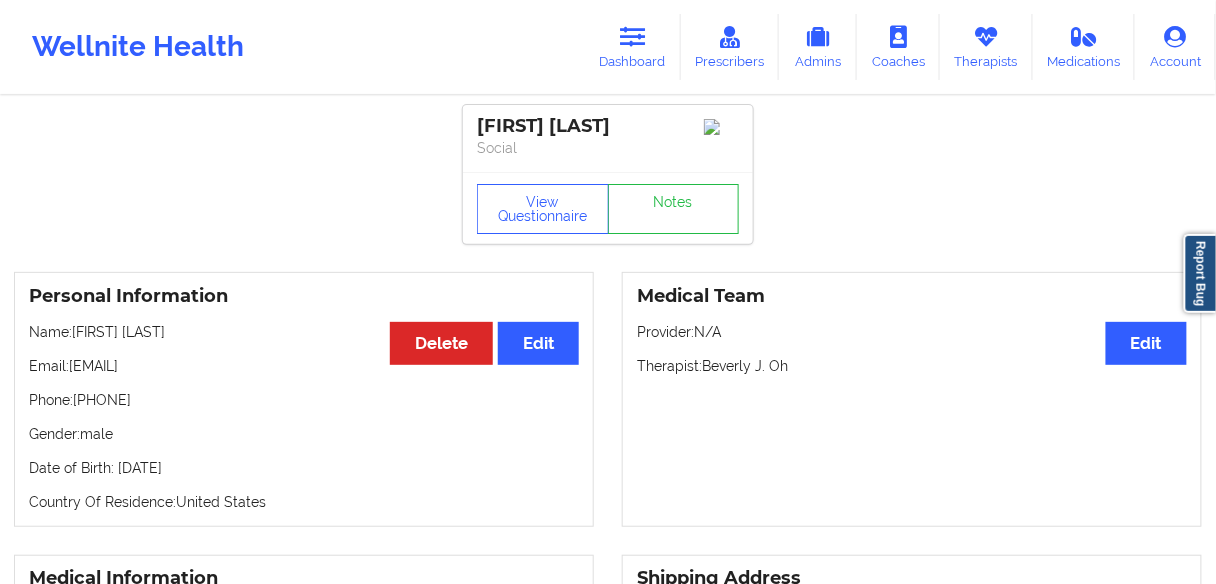 drag, startPoint x: 183, startPoint y: 403, endPoint x: 80, endPoint y: 402, distance: 103.00485 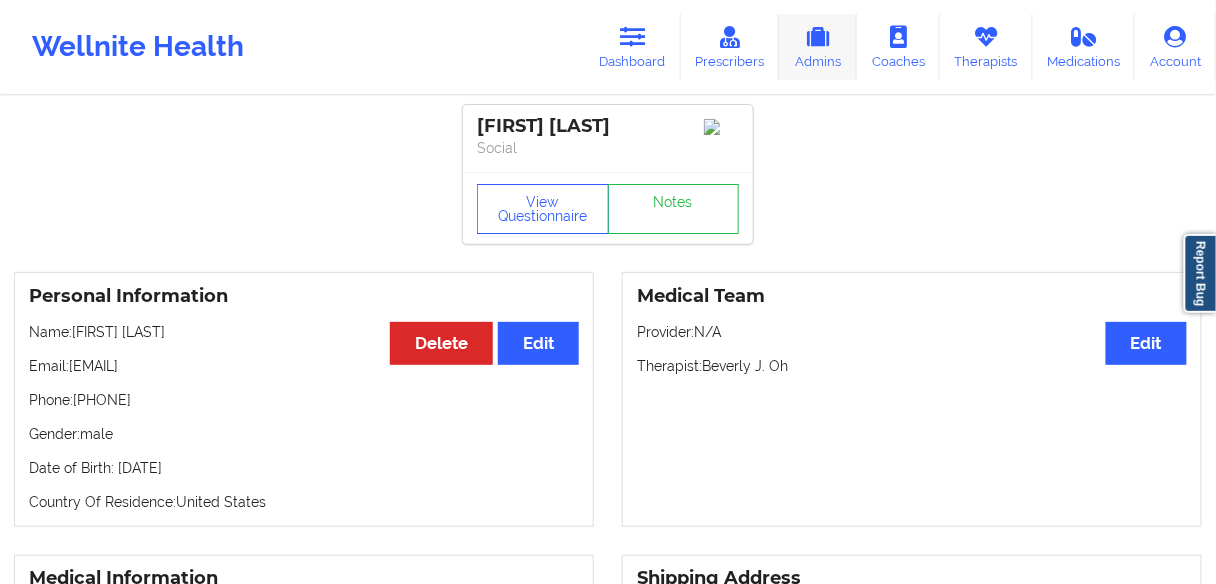 copy on "[PHONE]" 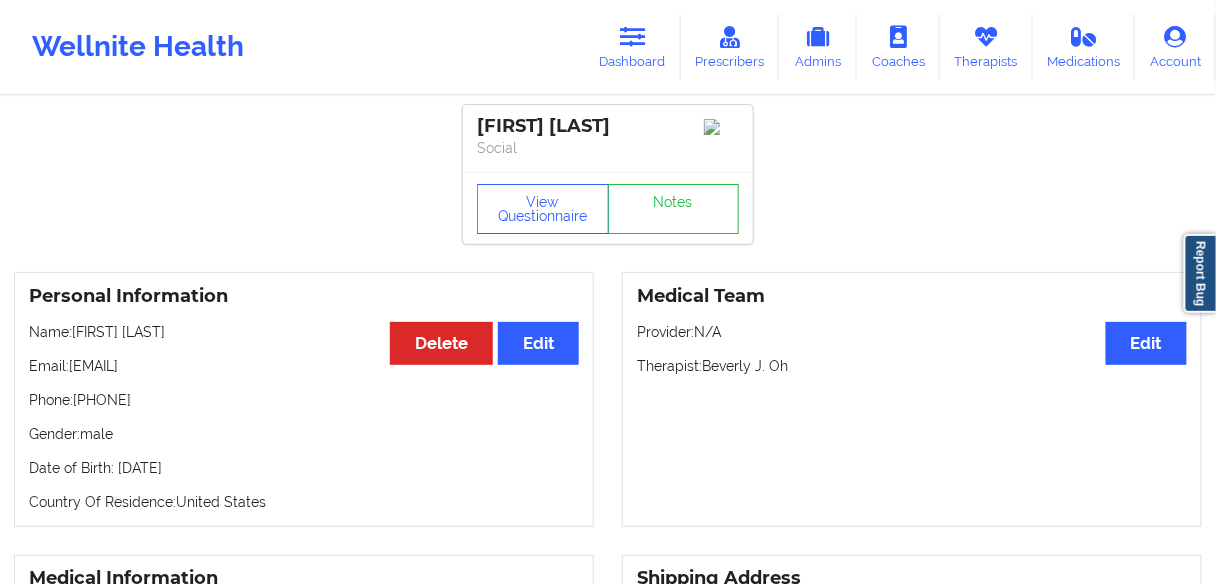 drag, startPoint x: 237, startPoint y: 379, endPoint x: 69, endPoint y: 376, distance: 168.02678 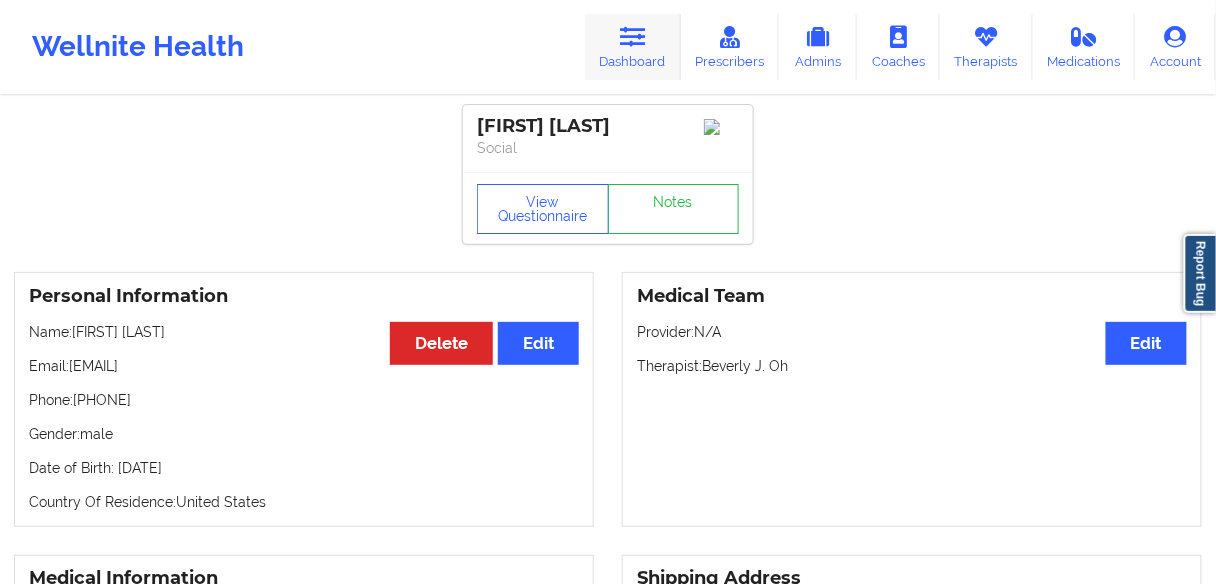 click at bounding box center (633, 37) 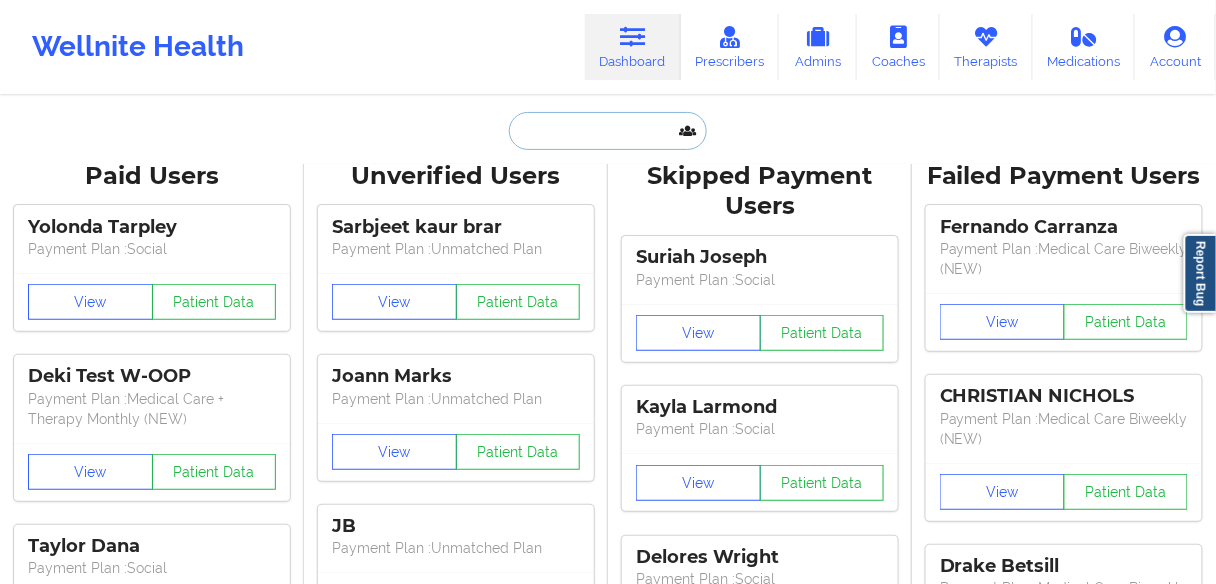 click at bounding box center (608, 131) 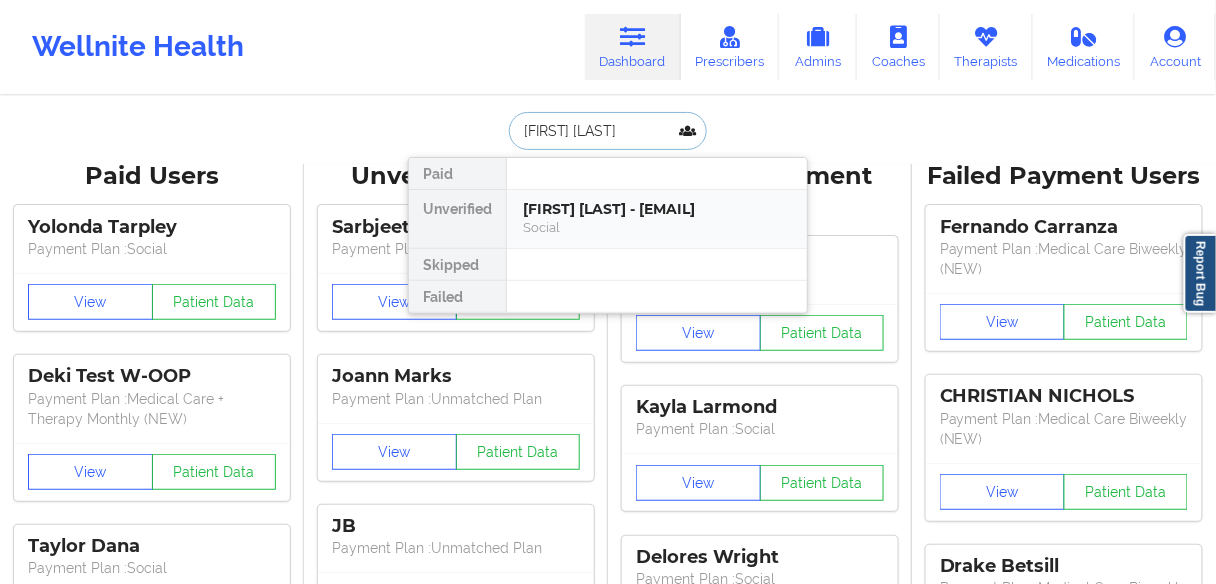 click on "[FIRST] [LAST] - [EMAIL]" at bounding box center (657, 209) 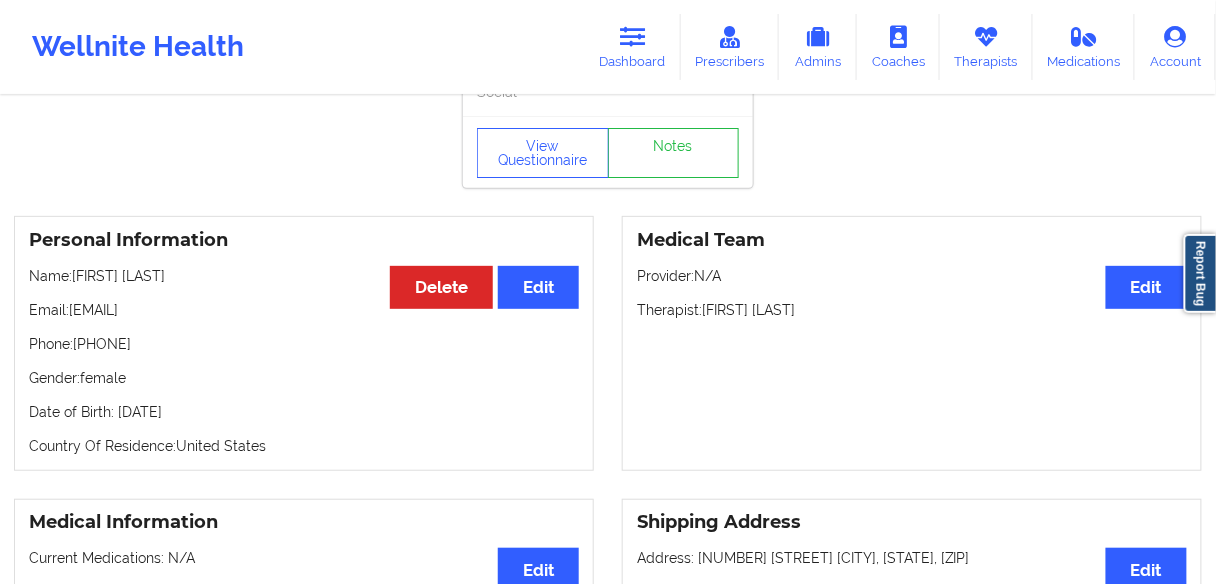 scroll, scrollTop: 80, scrollLeft: 0, axis: vertical 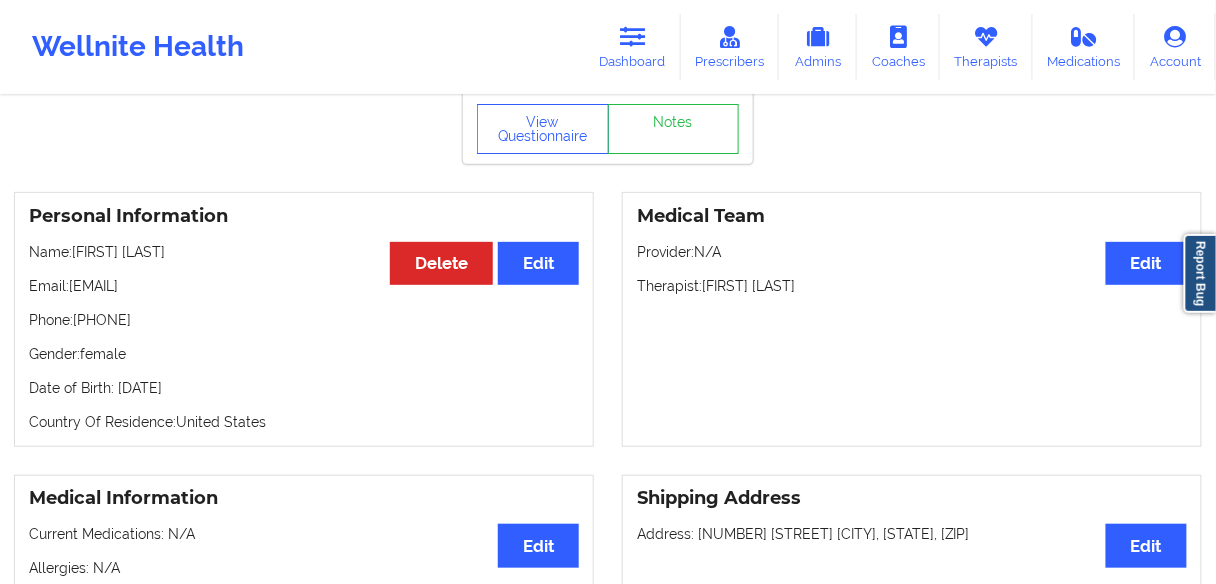 drag, startPoint x: 186, startPoint y: 320, endPoint x: 83, endPoint y: 320, distance: 103 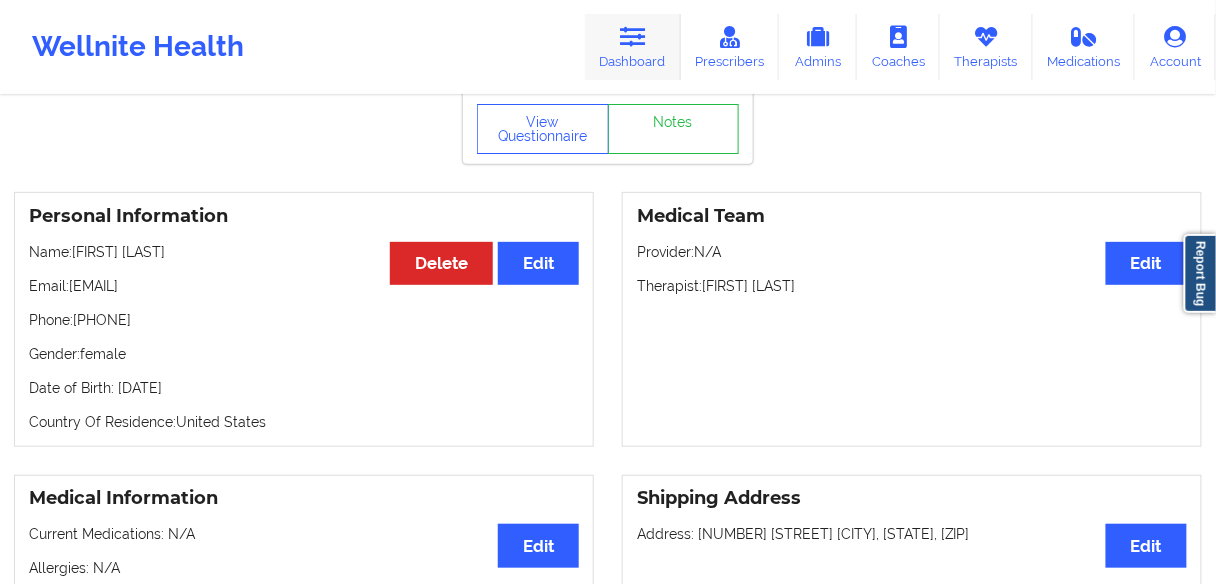 click at bounding box center (633, 37) 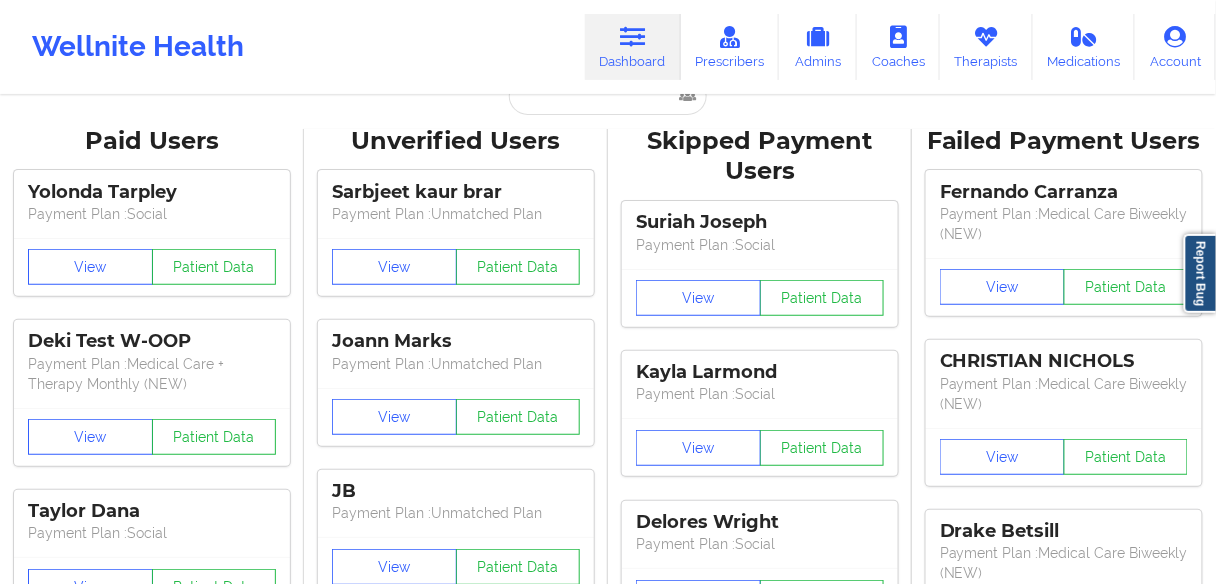scroll, scrollTop: 0, scrollLeft: 0, axis: both 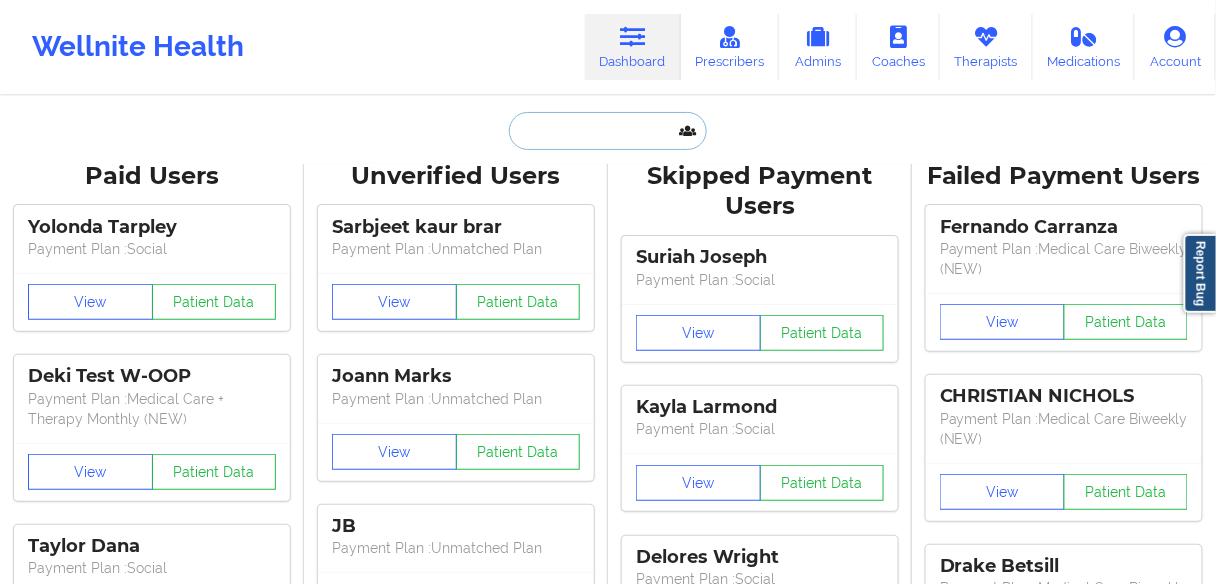 click at bounding box center (608, 131) 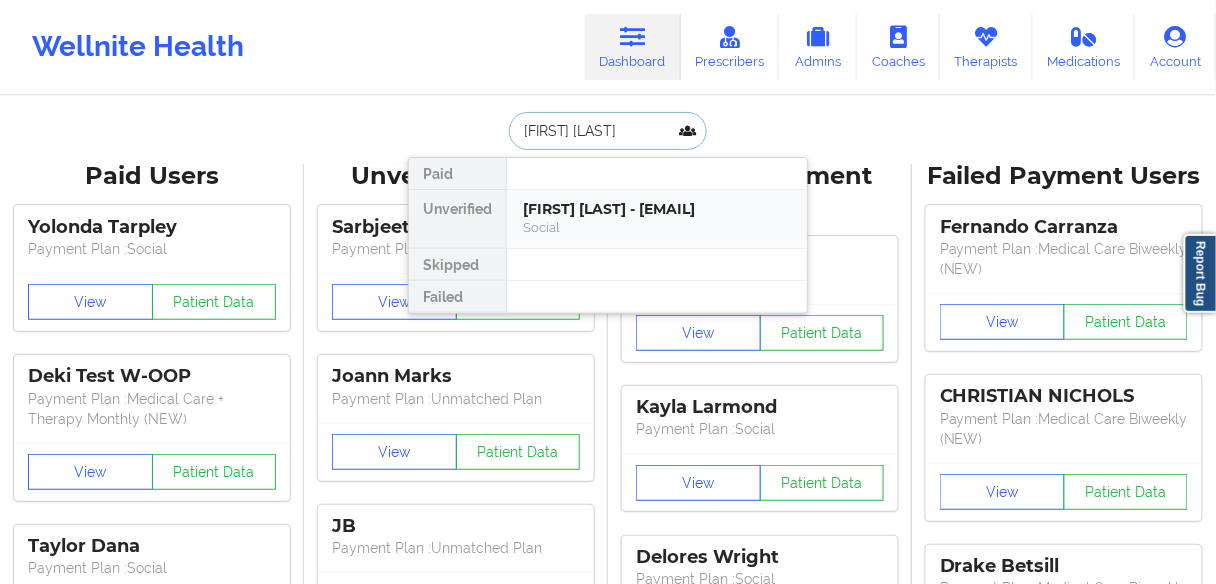 click on "[FIRST] [LAST] - [EMAIL]" at bounding box center [657, 209] 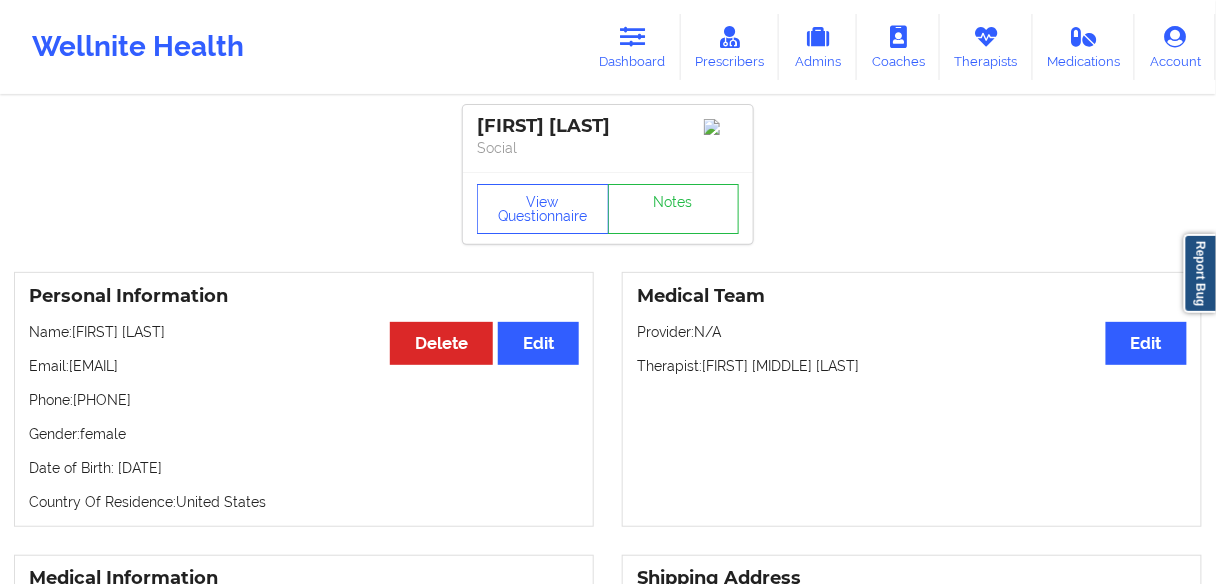 drag, startPoint x: 216, startPoint y: 341, endPoint x: 76, endPoint y: 338, distance: 140.03214 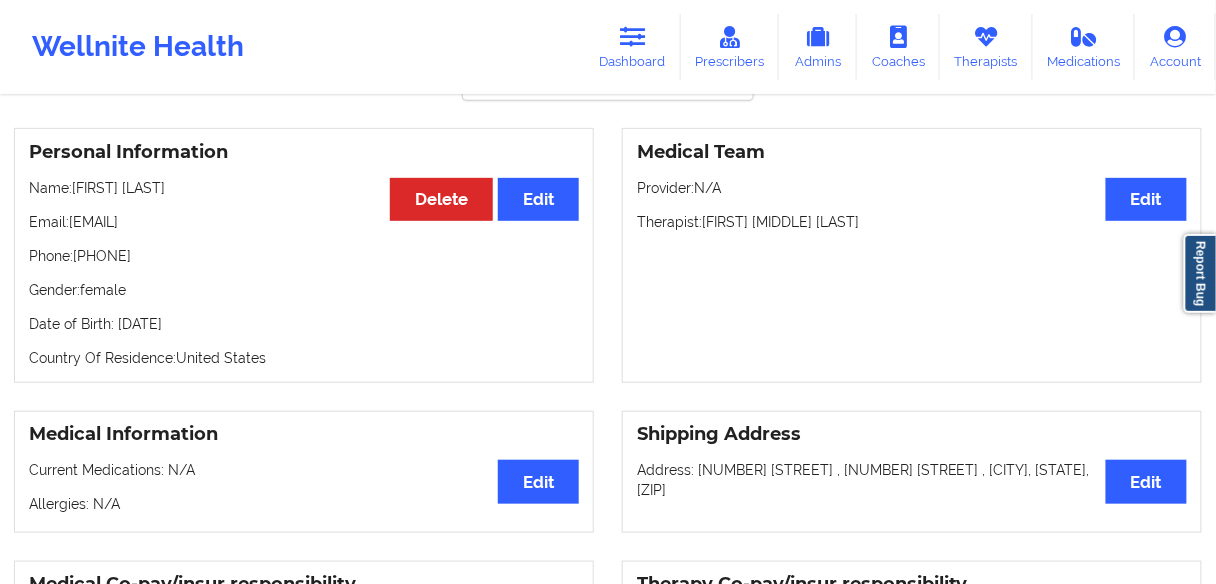 scroll, scrollTop: 0, scrollLeft: 0, axis: both 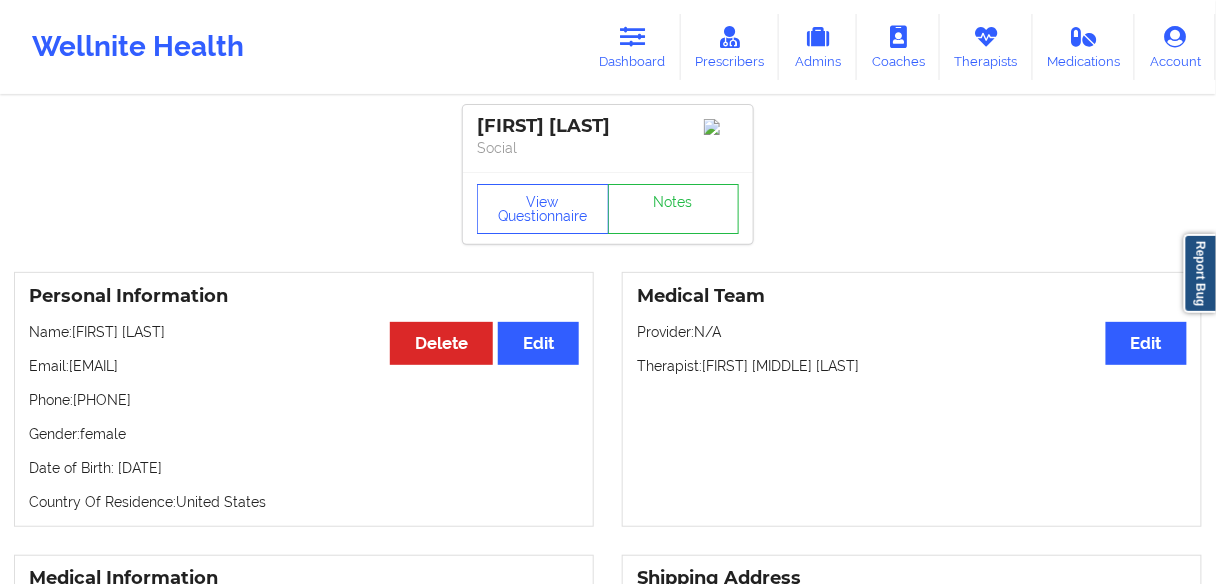 click on "Phone:  [PHONE]" at bounding box center [304, 400] 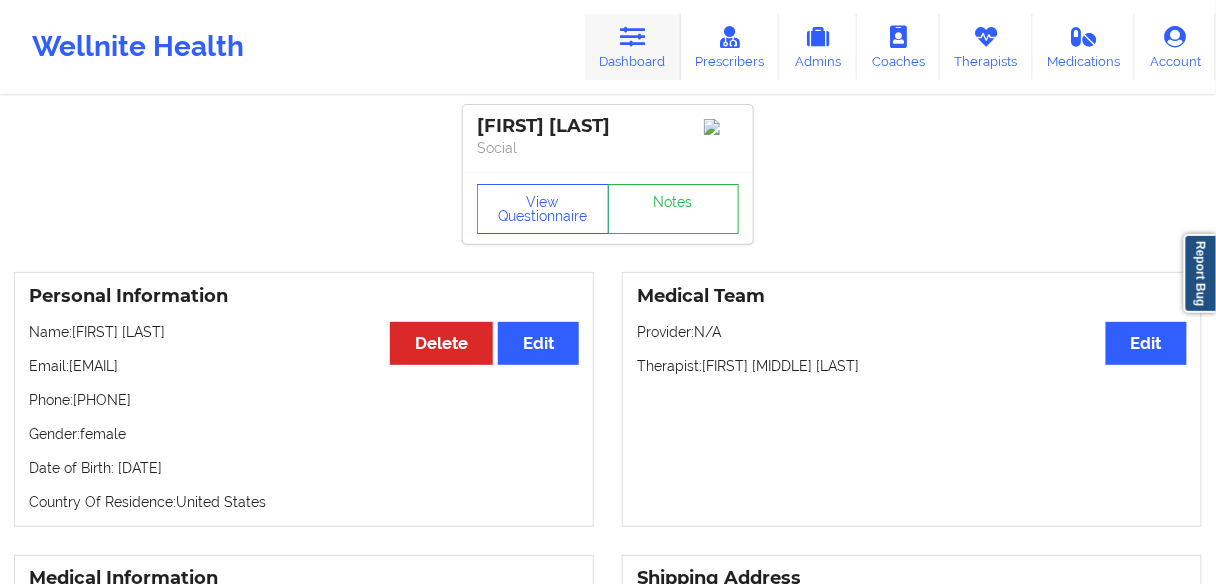 click on "Dashboard" at bounding box center (633, 47) 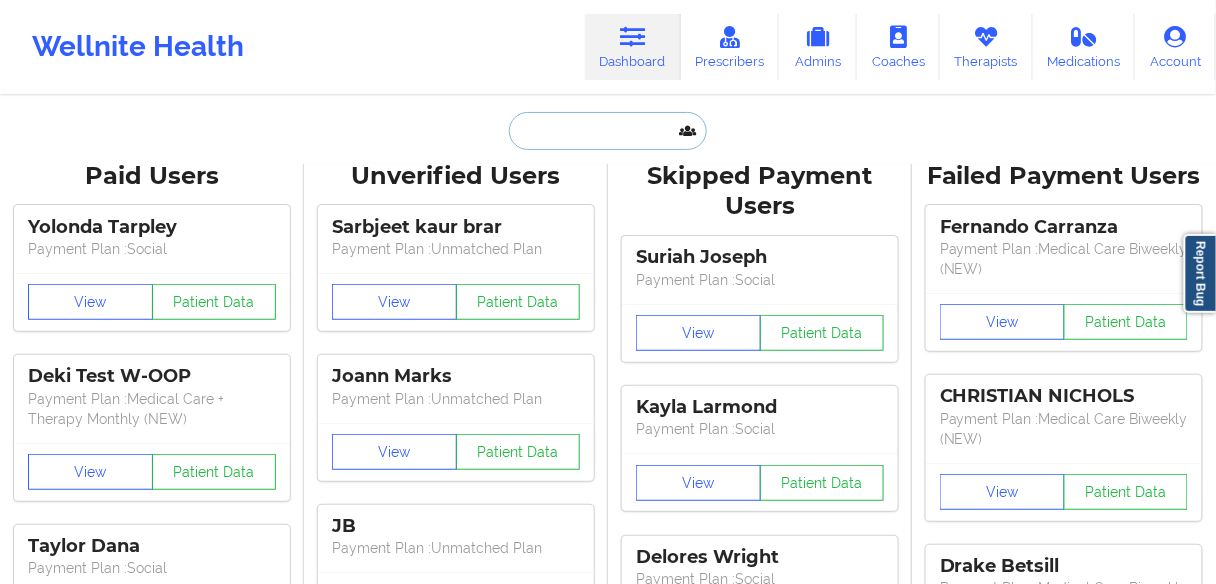 click at bounding box center [608, 131] 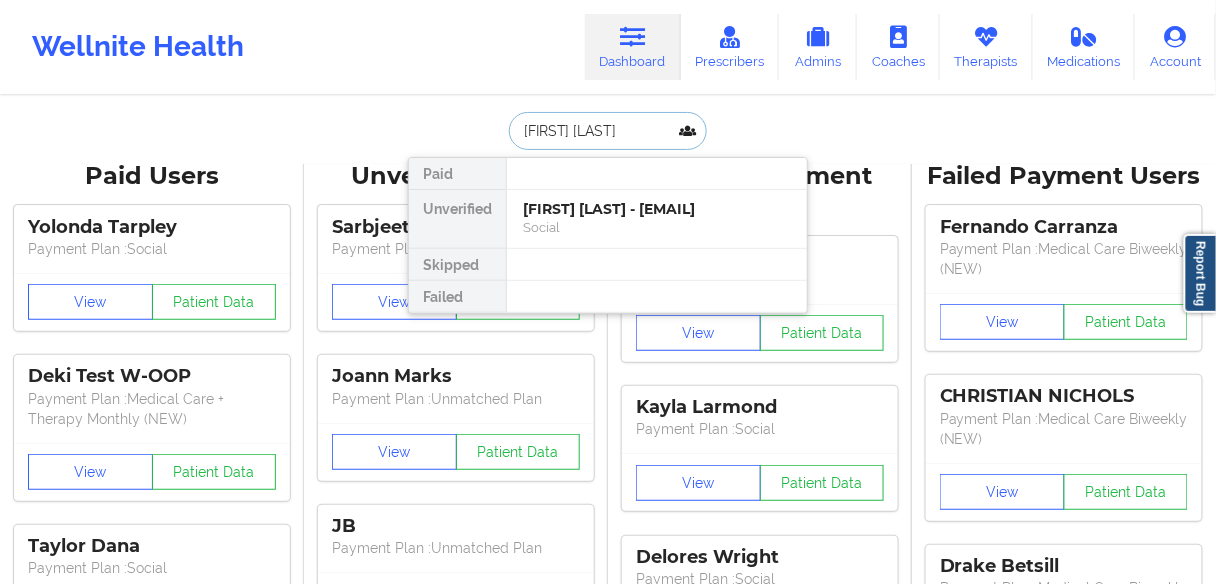 click on "[FIRST] [LAST] - [EMAIL]" at bounding box center (657, 209) 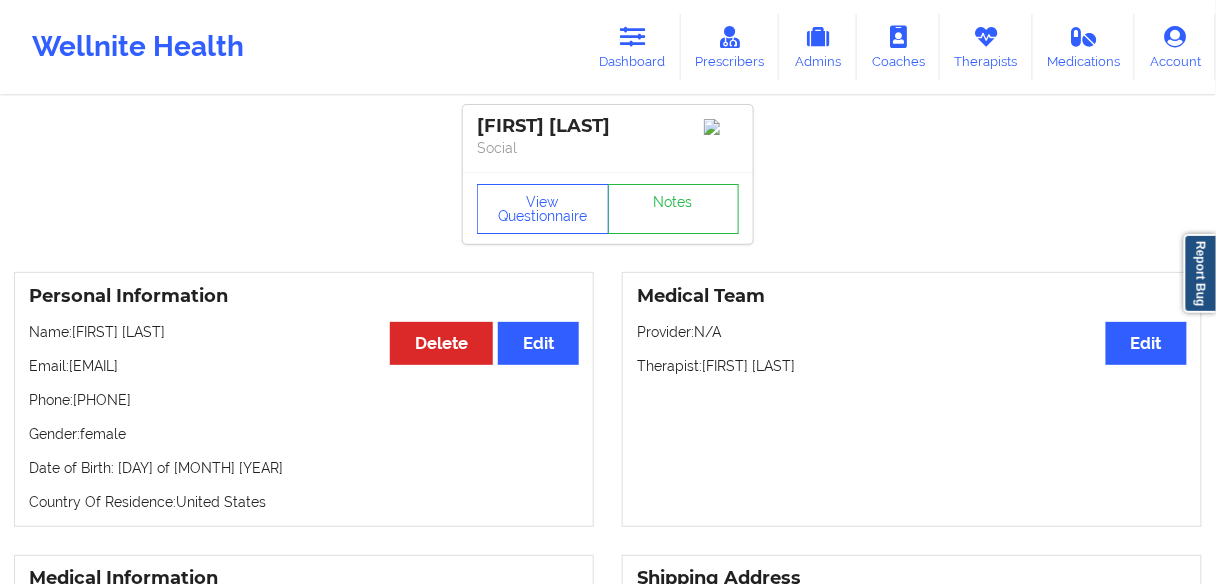 drag, startPoint x: 190, startPoint y: 408, endPoint x: 81, endPoint y: 407, distance: 109.004585 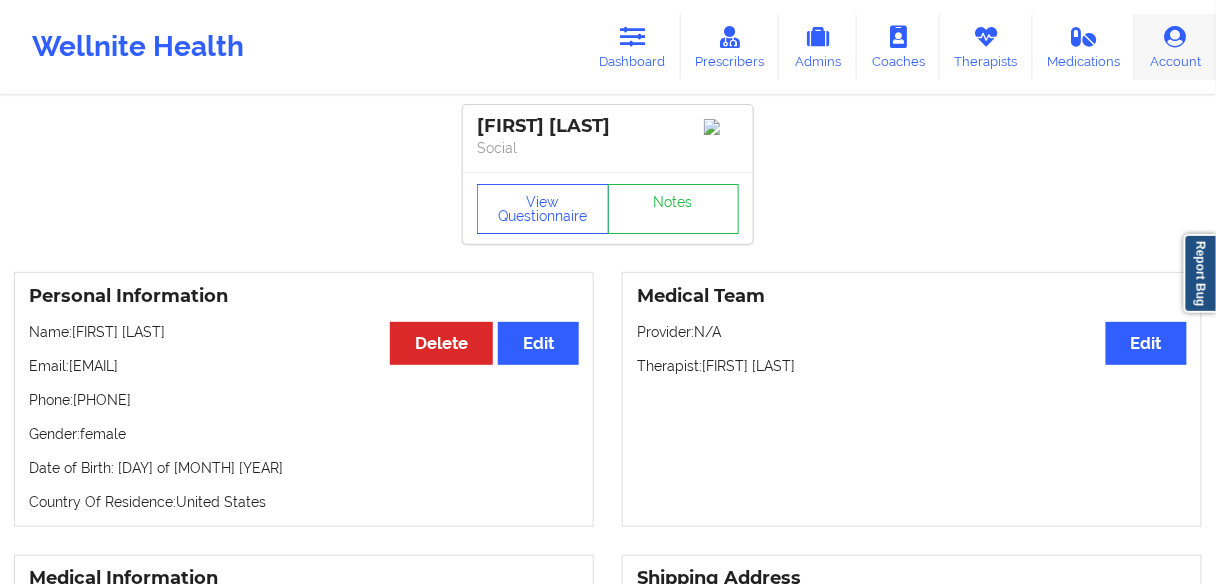 copy on "[PHONE]" 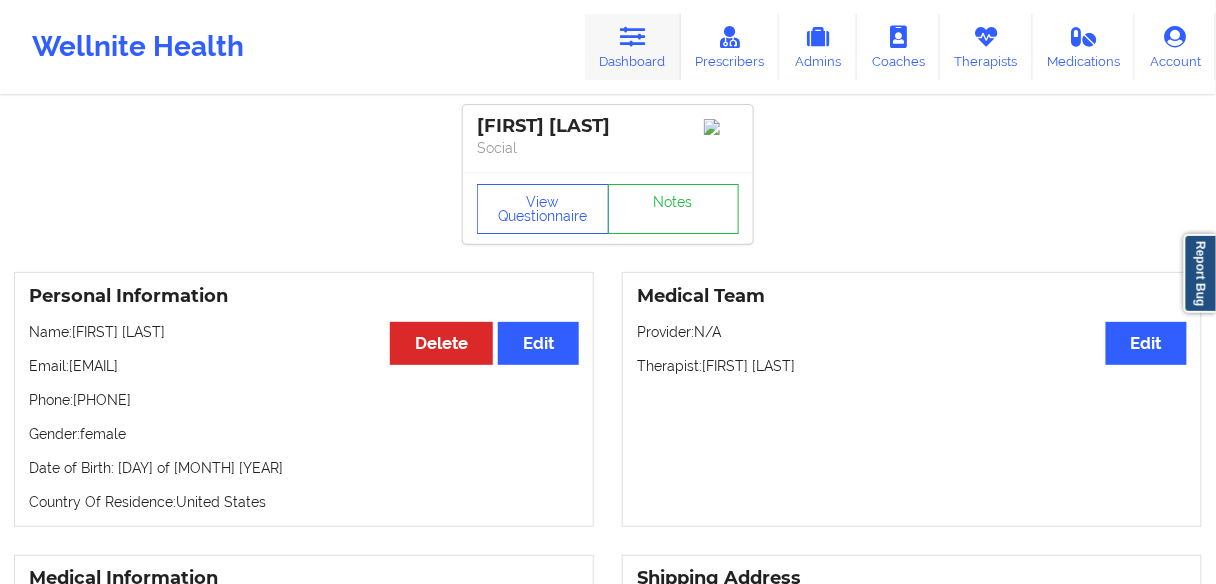 click on "Dashboard" at bounding box center (633, 47) 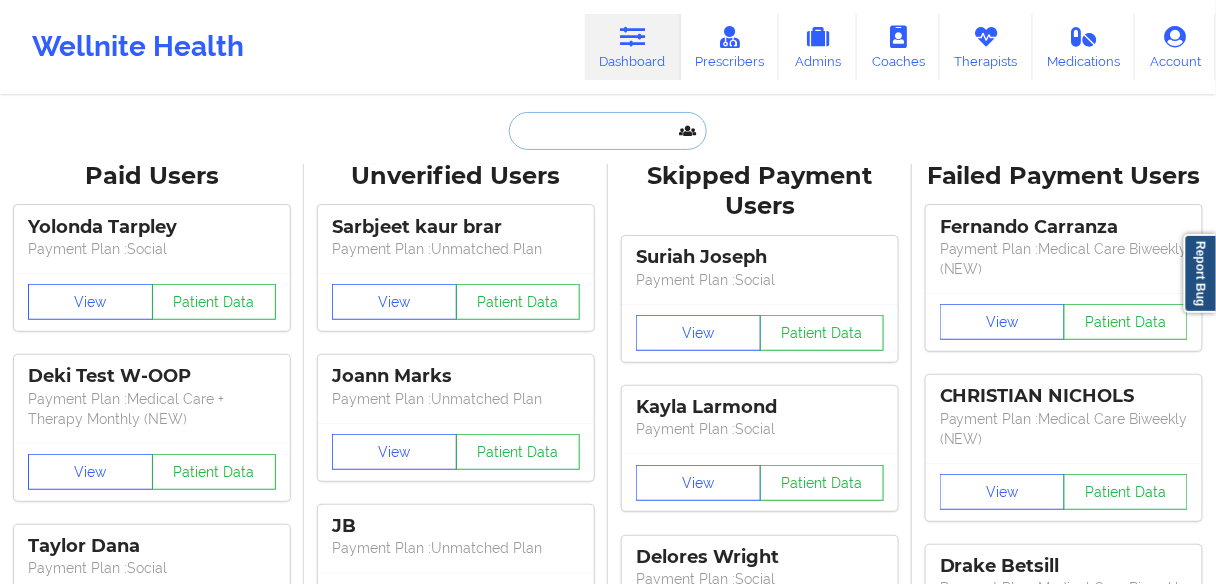 click at bounding box center (608, 131) 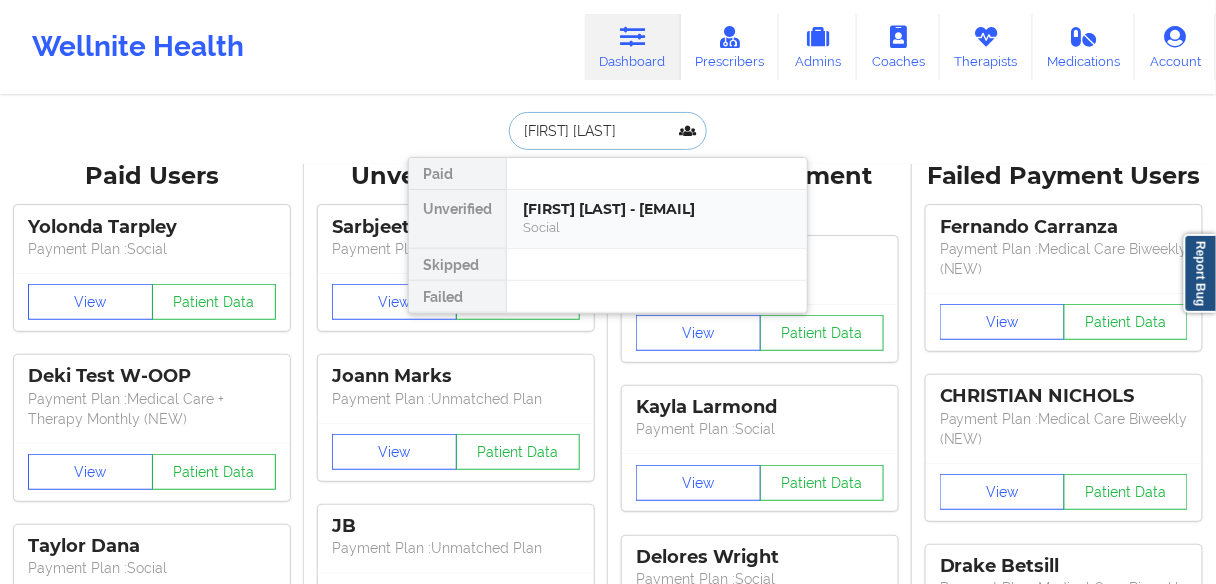 click on "[FIRST] [LAST] - [EMAIL]" at bounding box center (657, 209) 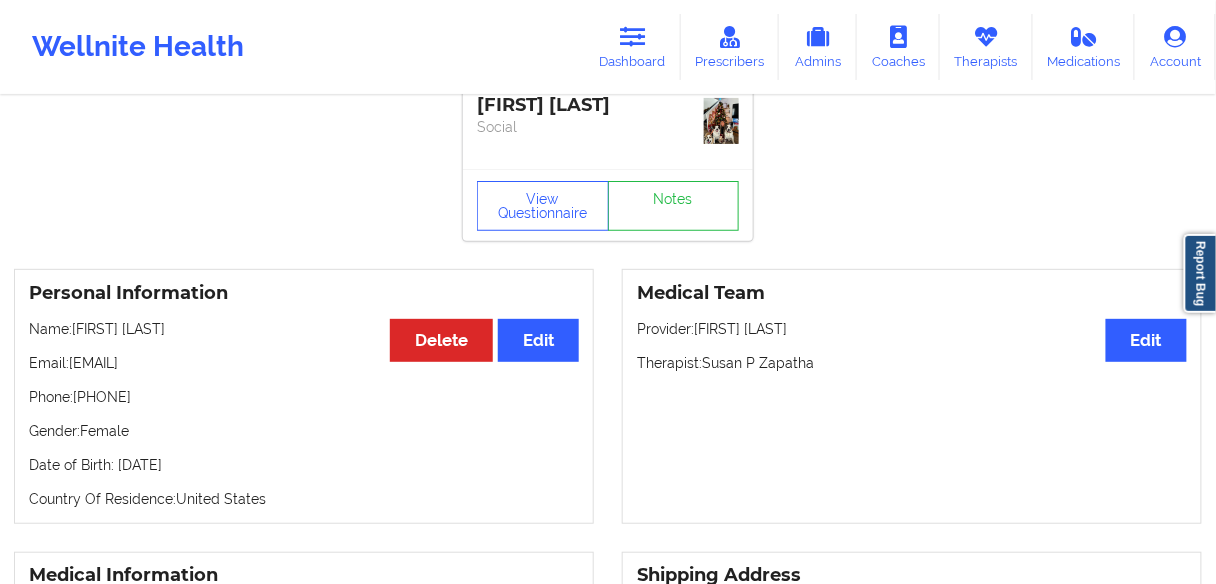 scroll, scrollTop: 17, scrollLeft: 0, axis: vertical 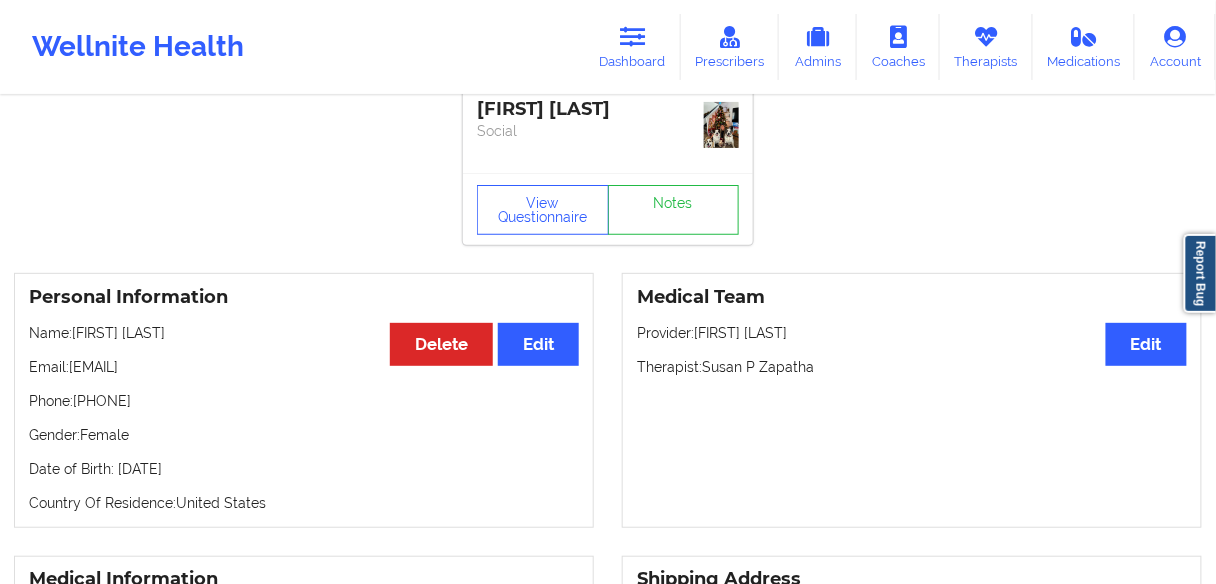 drag, startPoint x: 186, startPoint y: 394, endPoint x: 81, endPoint y: 398, distance: 105.076164 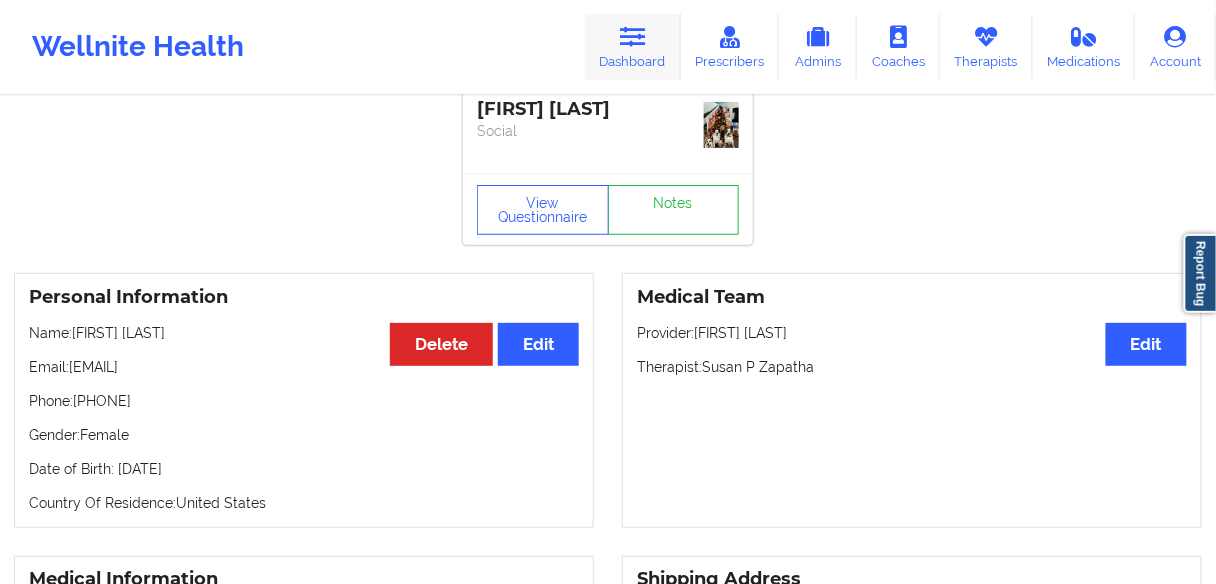 click at bounding box center [633, 37] 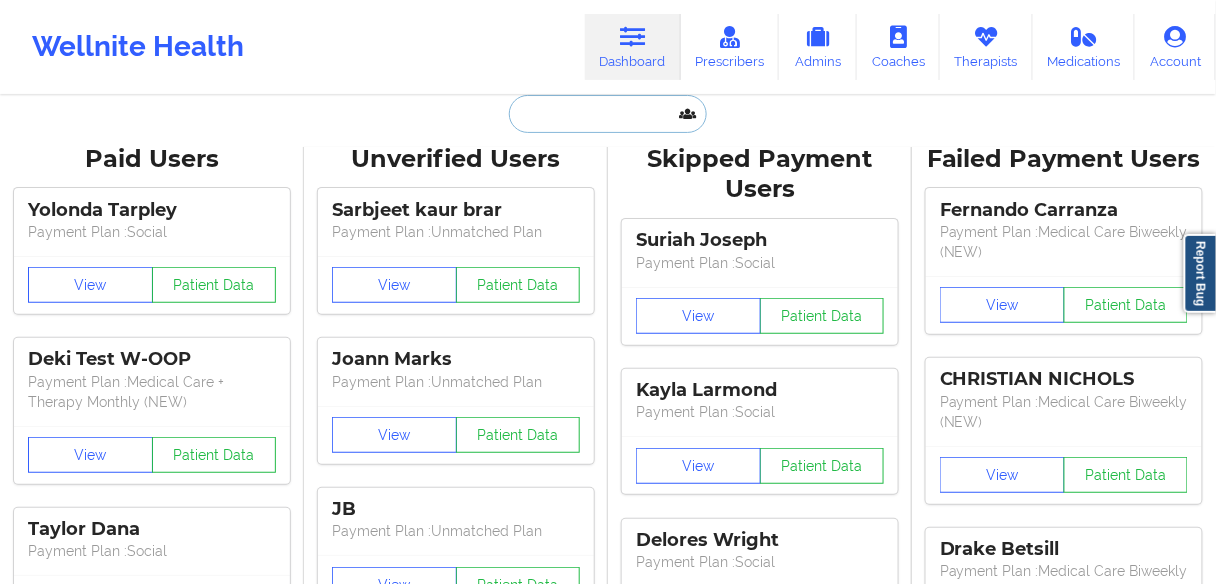 click at bounding box center [608, 114] 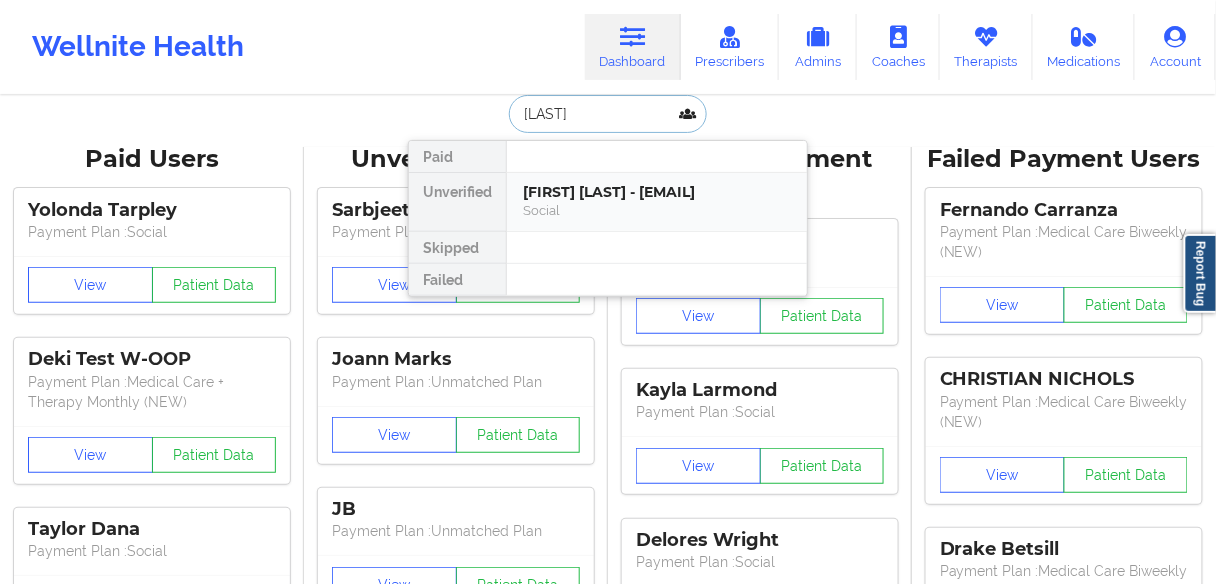 click on "[FIRST] [LAST] - [EMAIL]" at bounding box center (657, 192) 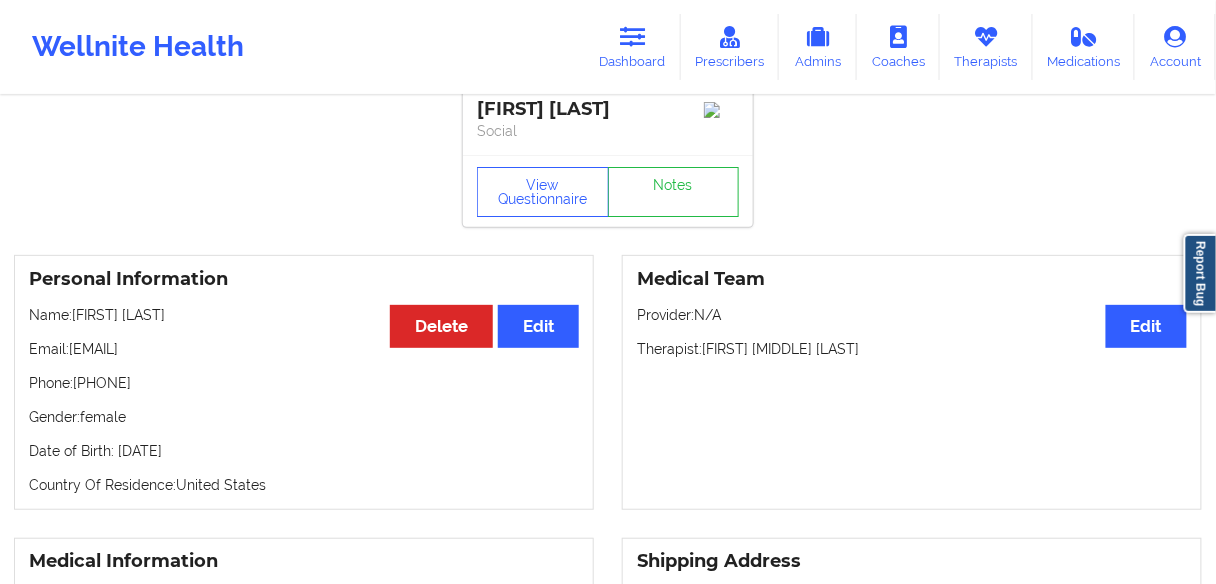 drag, startPoint x: 185, startPoint y: 391, endPoint x: 82, endPoint y: 390, distance: 103.00485 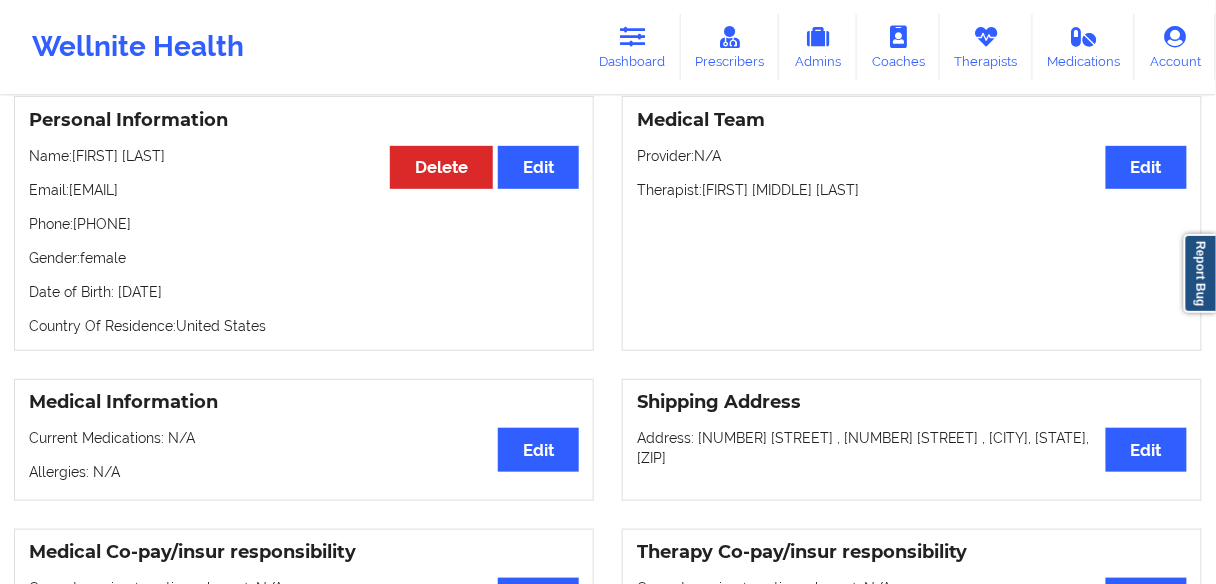 scroll, scrollTop: 0, scrollLeft: 0, axis: both 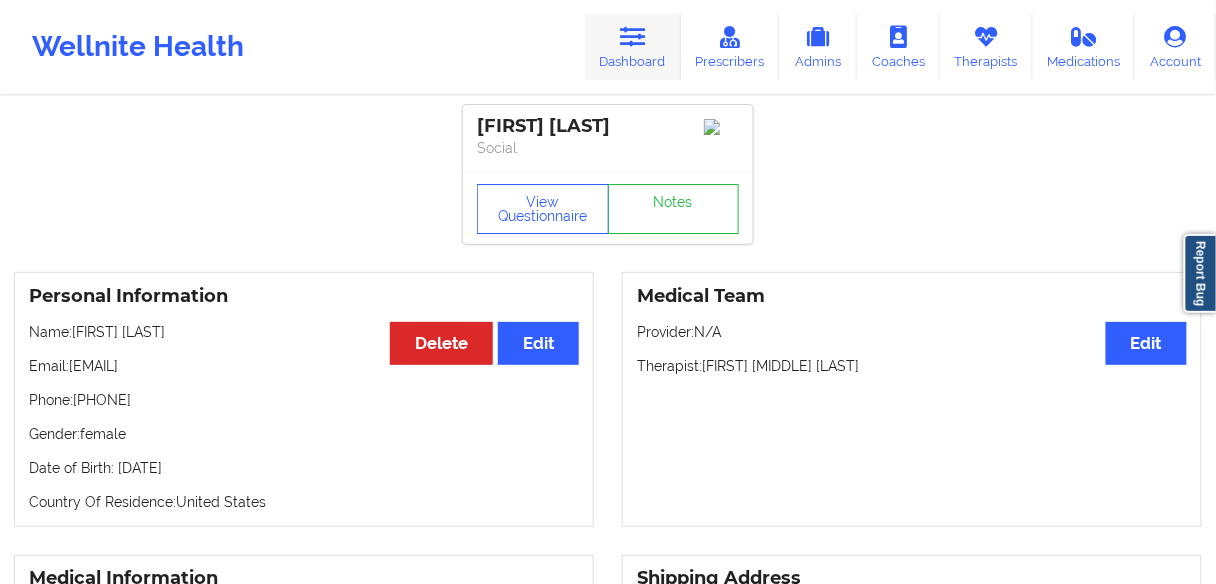 click at bounding box center (633, 37) 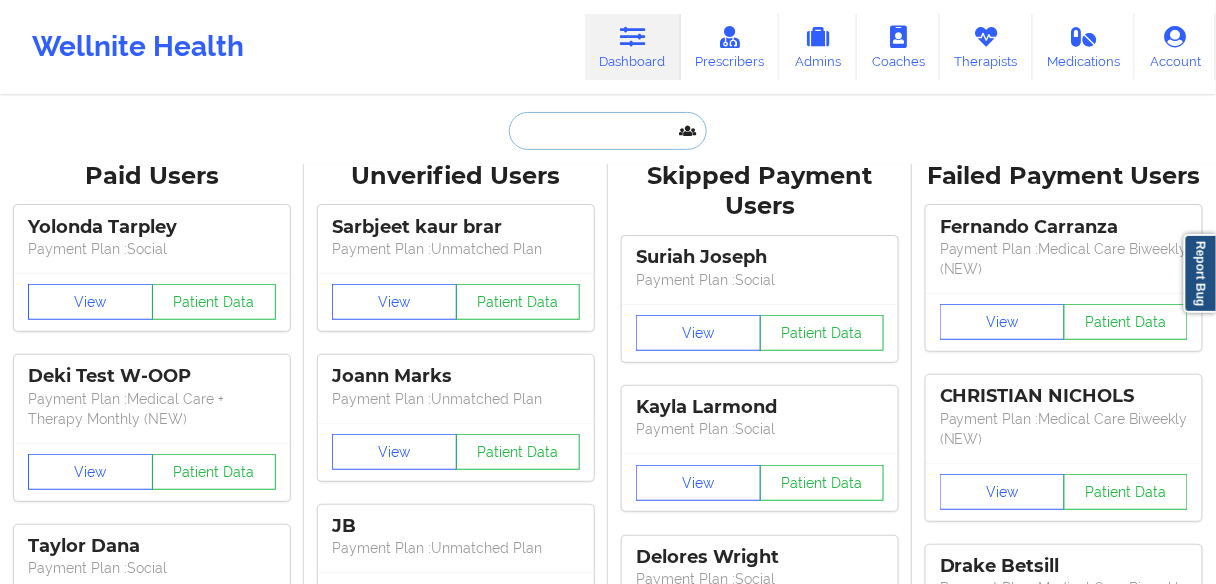 click at bounding box center (608, 131) 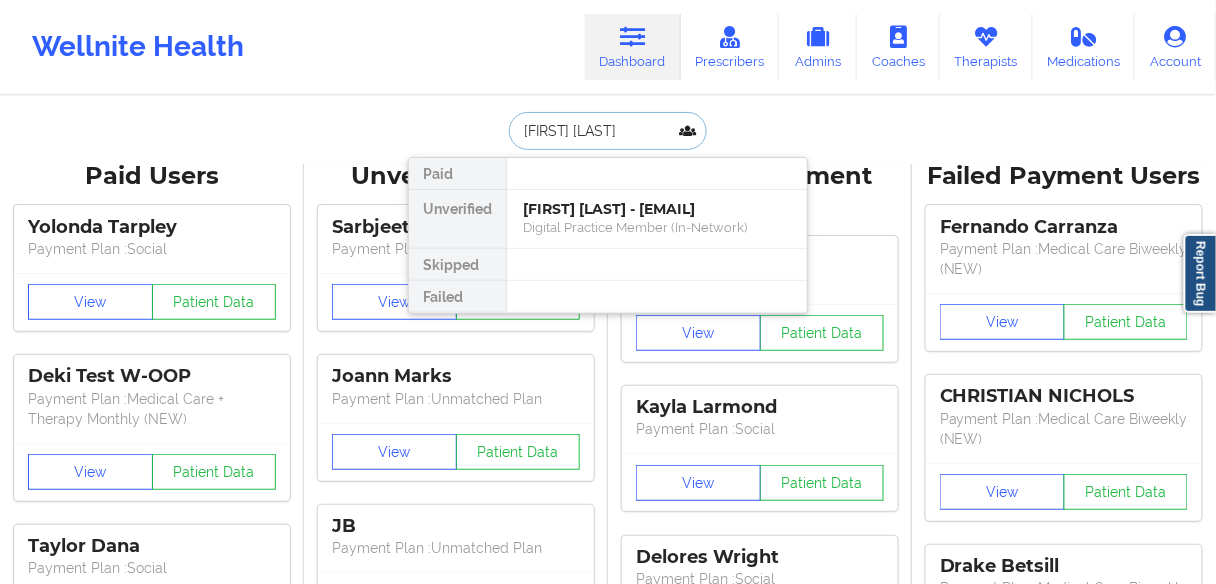 click on "Digital Practice Member  (In-Network)" at bounding box center (657, 227) 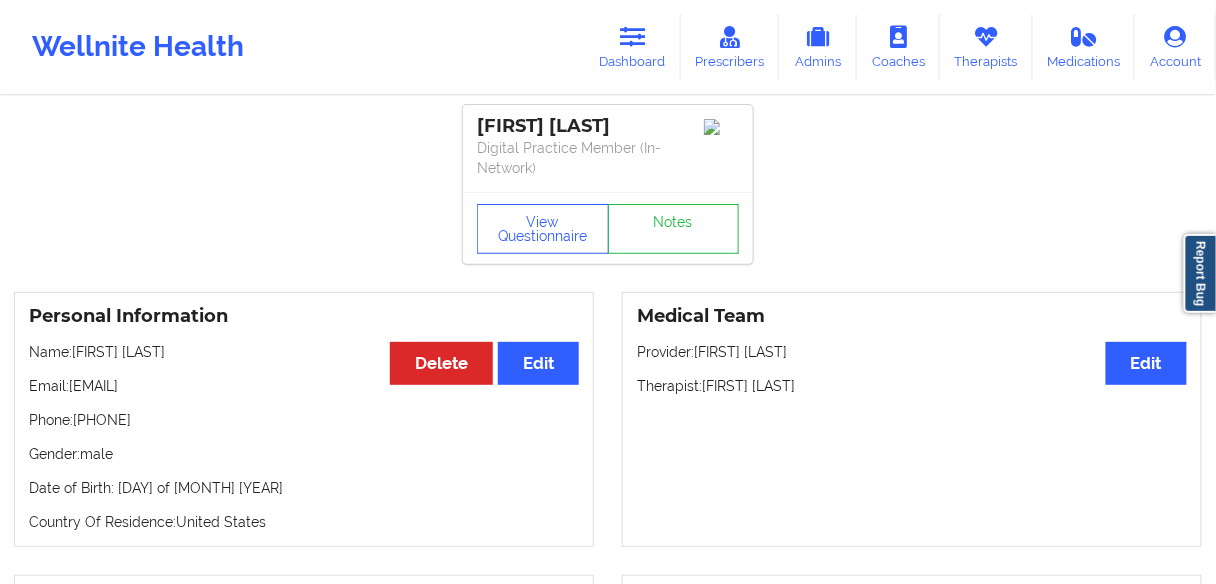 drag, startPoint x: 197, startPoint y: 424, endPoint x: 81, endPoint y: 415, distance: 116.34862 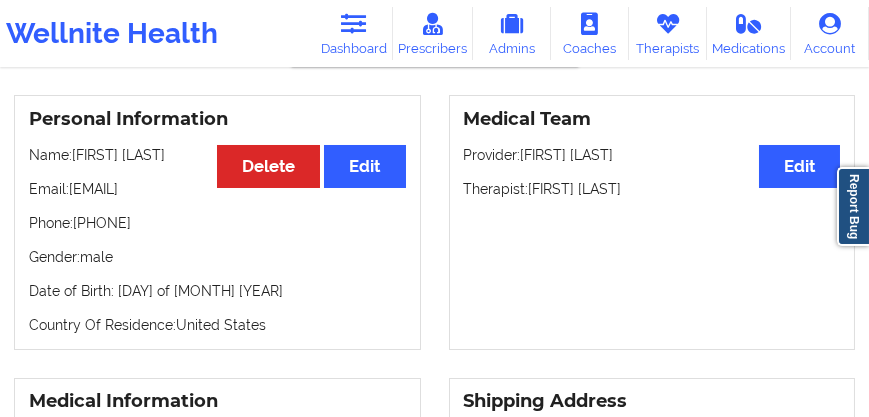 scroll, scrollTop: 196, scrollLeft: 0, axis: vertical 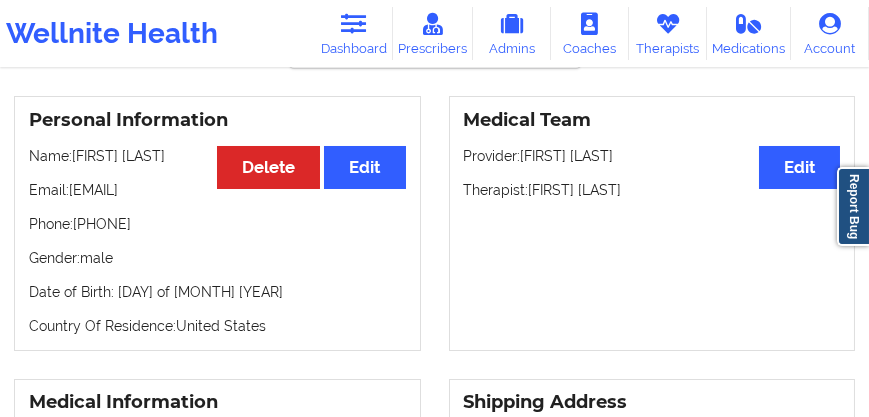 click on "Phone:  [PHONE]" at bounding box center (217, 224) 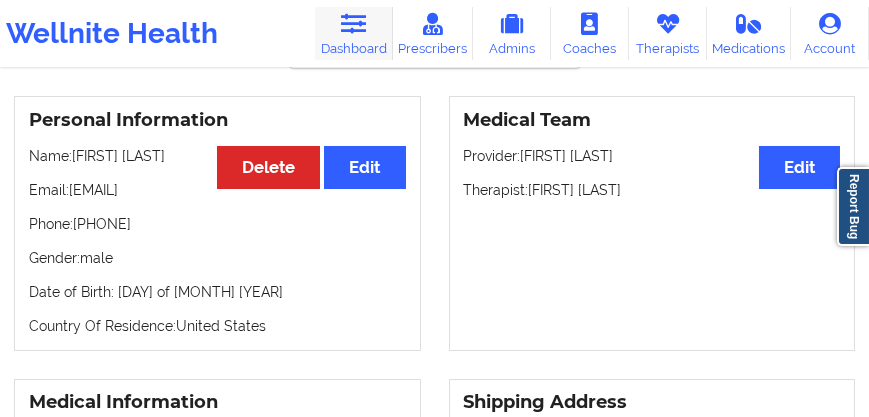 click on "Dashboard" at bounding box center [354, 33] 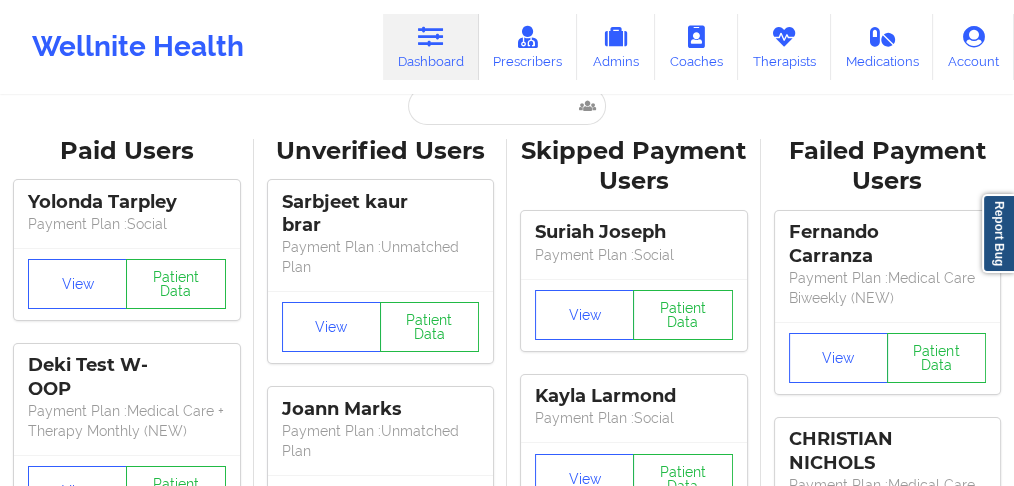 scroll, scrollTop: 0, scrollLeft: 0, axis: both 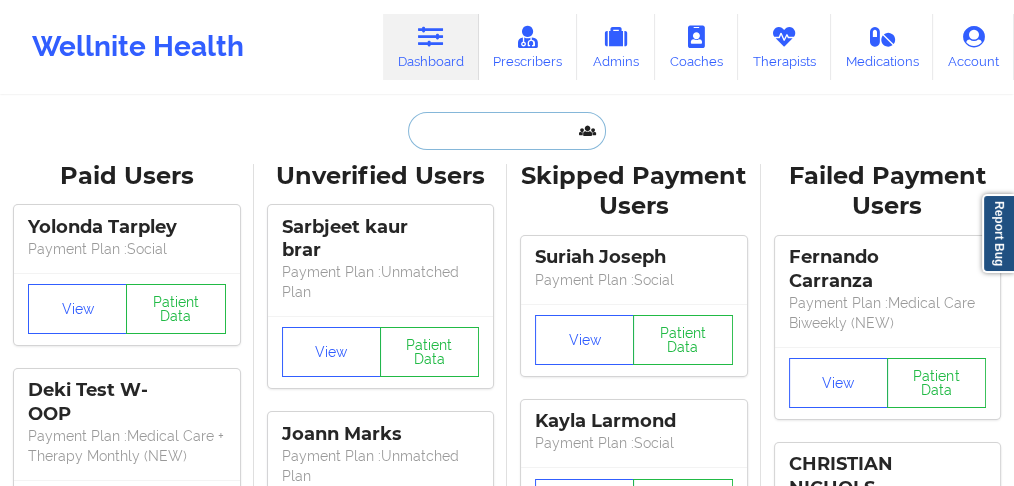 click at bounding box center (507, 131) 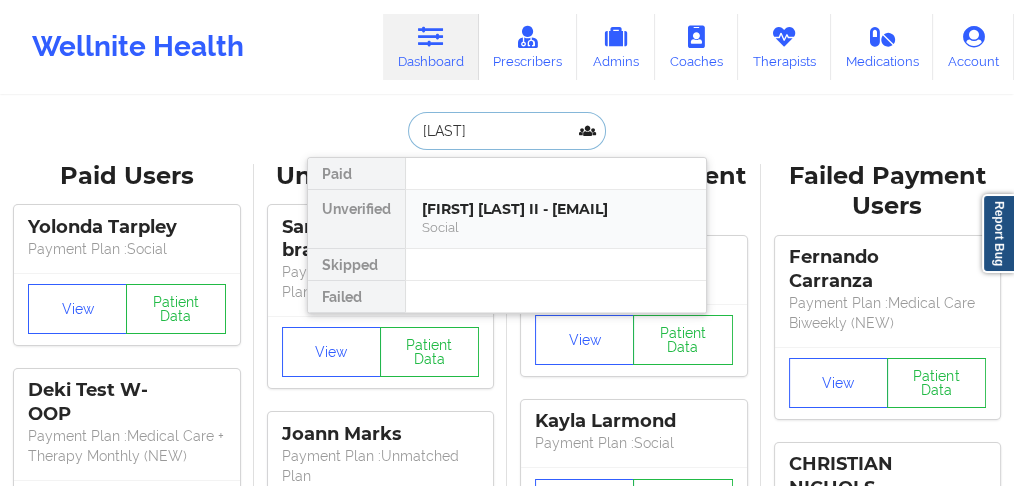 click on "[FIRST] [LAST] II - [EMAIL]" at bounding box center [556, 209] 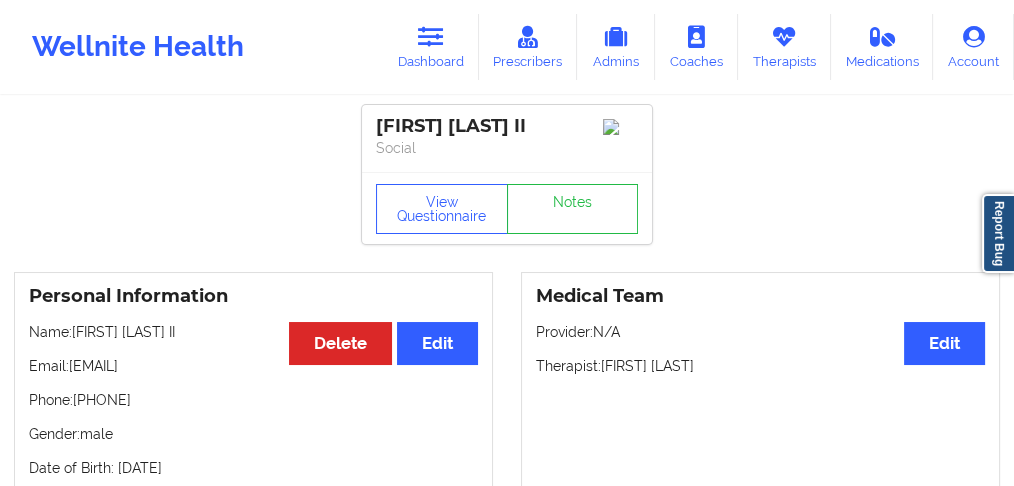 drag, startPoint x: 193, startPoint y: 409, endPoint x: 83, endPoint y: 409, distance: 110 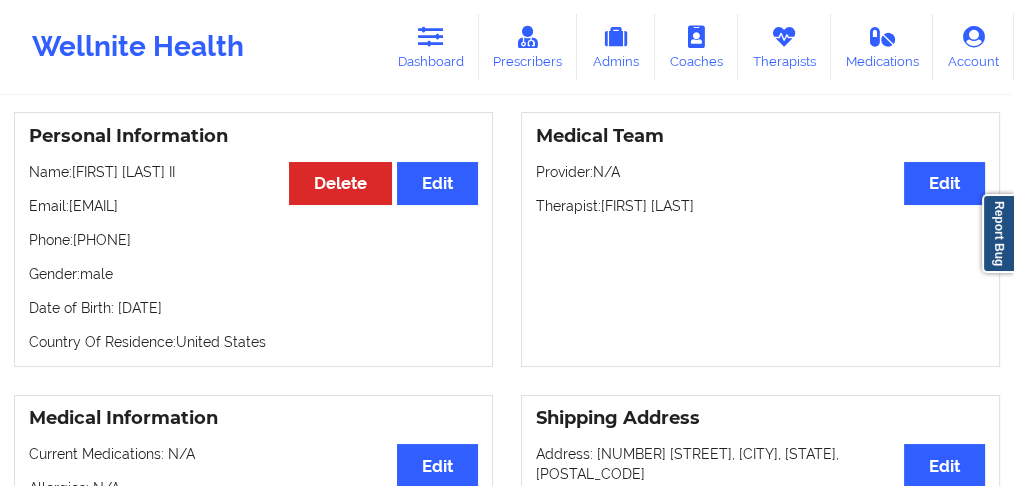scroll, scrollTop: 159, scrollLeft: 0, axis: vertical 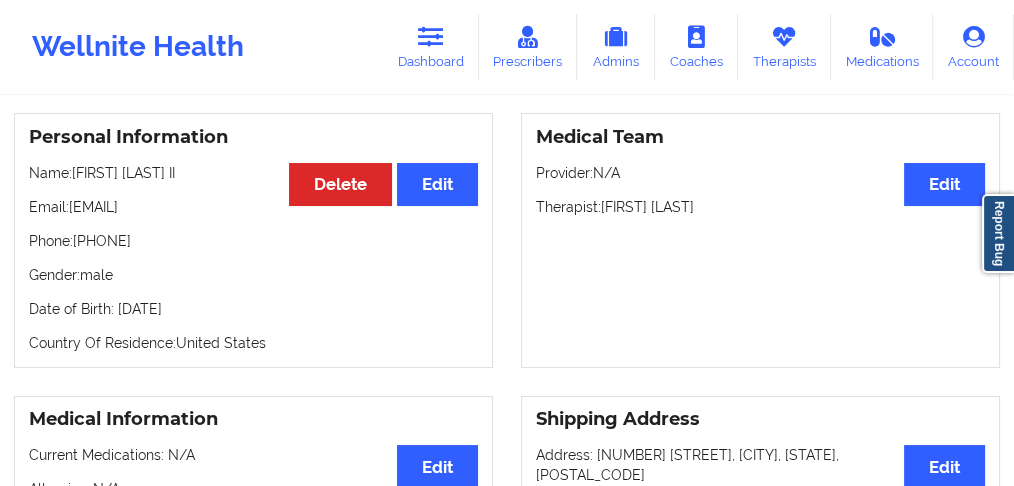 drag, startPoint x: 129, startPoint y: 246, endPoint x: 80, endPoint y: 246, distance: 49 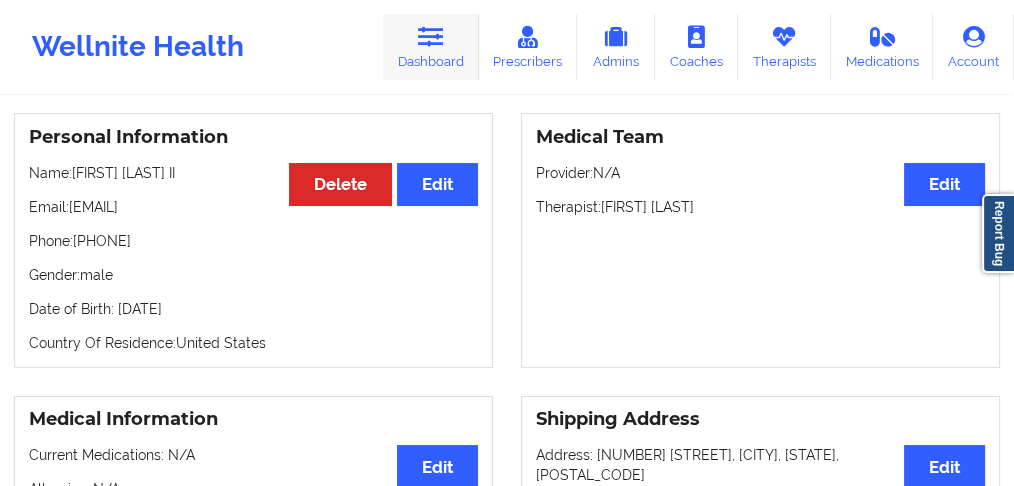 click on "Dashboard" at bounding box center [431, 47] 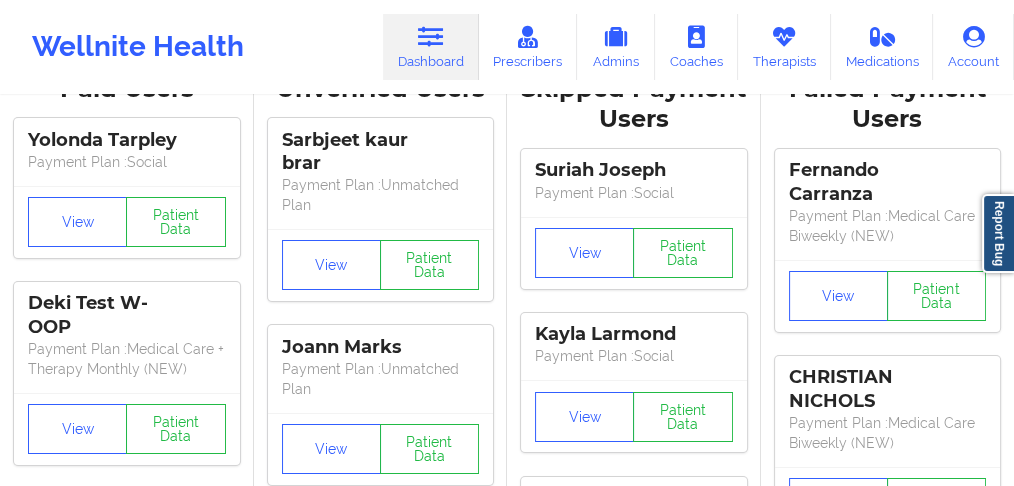 scroll, scrollTop: 0, scrollLeft: 0, axis: both 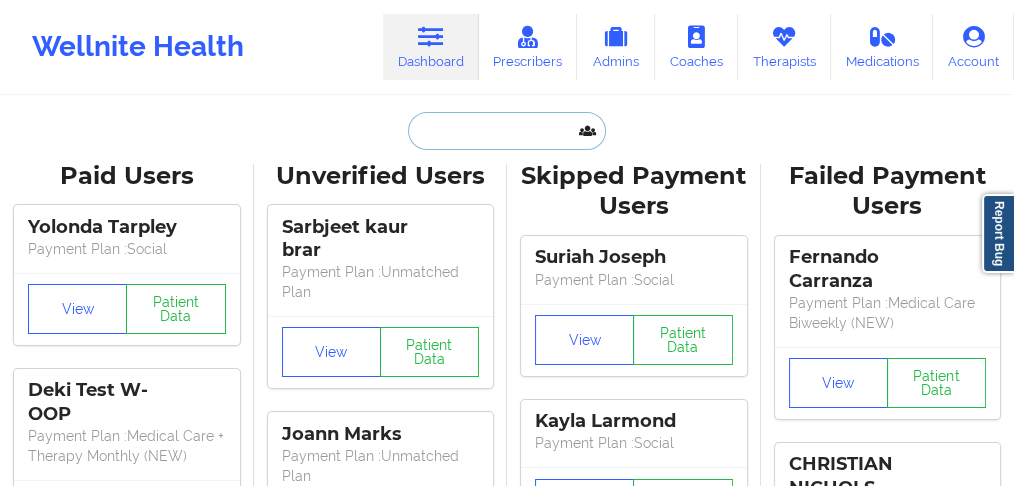 click at bounding box center [507, 131] 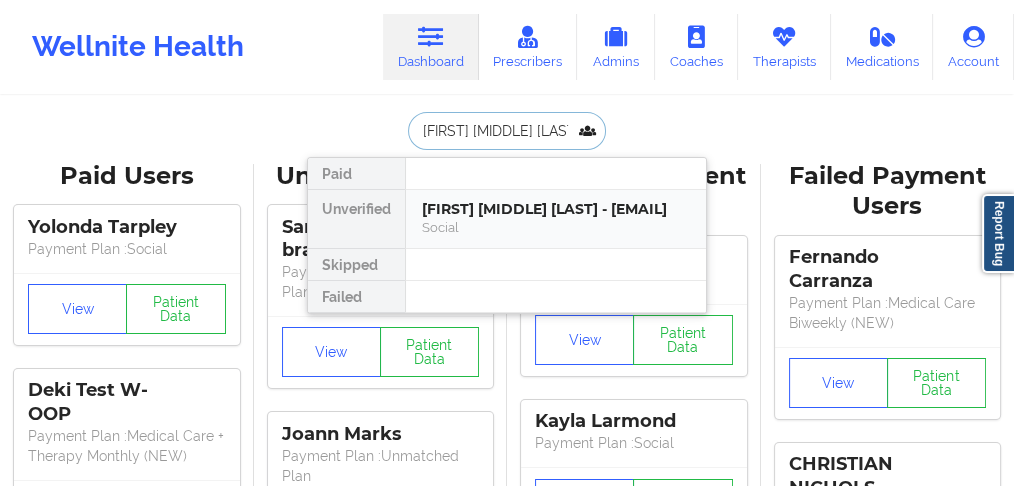 click on "[FIRST] [MIDDLE] [LAST] - [EMAIL]" at bounding box center (556, 209) 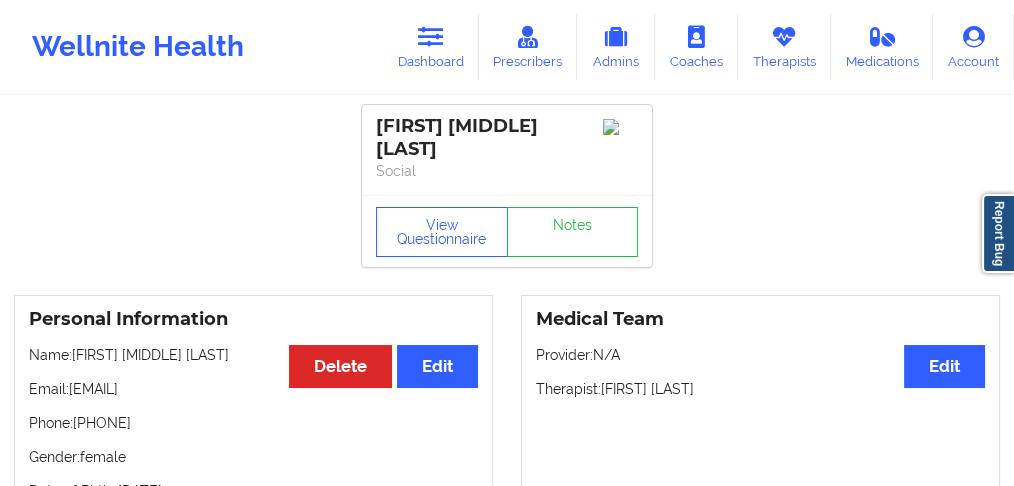 click on "Phone:  [PHONE]" at bounding box center [253, 423] 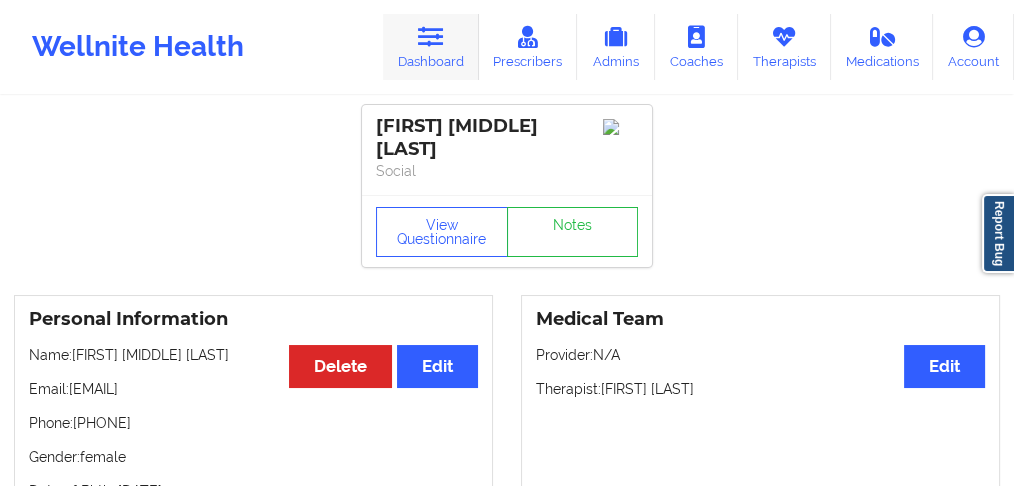 click on "Dashboard" at bounding box center (431, 47) 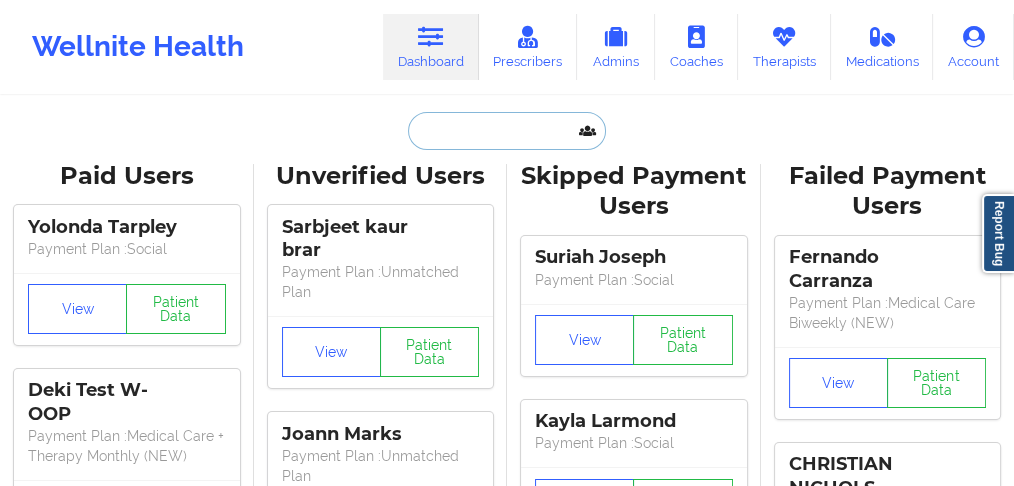 click at bounding box center [507, 131] 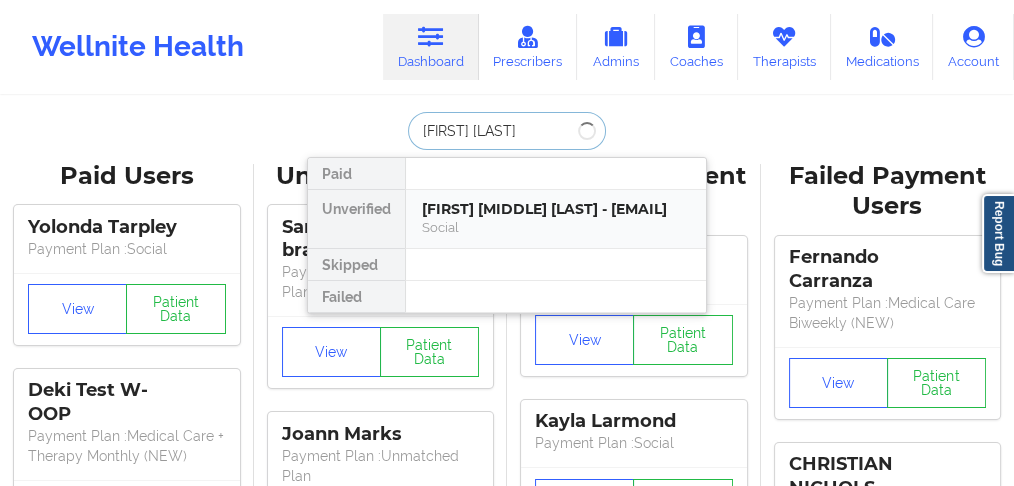 click on "[FIRST] [MIDDLE] [LAST] - [EMAIL]" at bounding box center (556, 209) 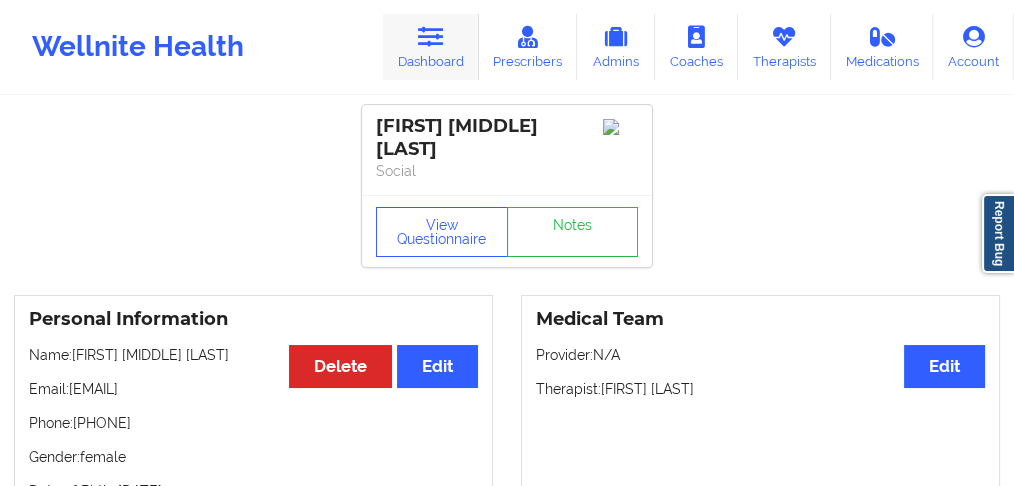 click at bounding box center [431, 37] 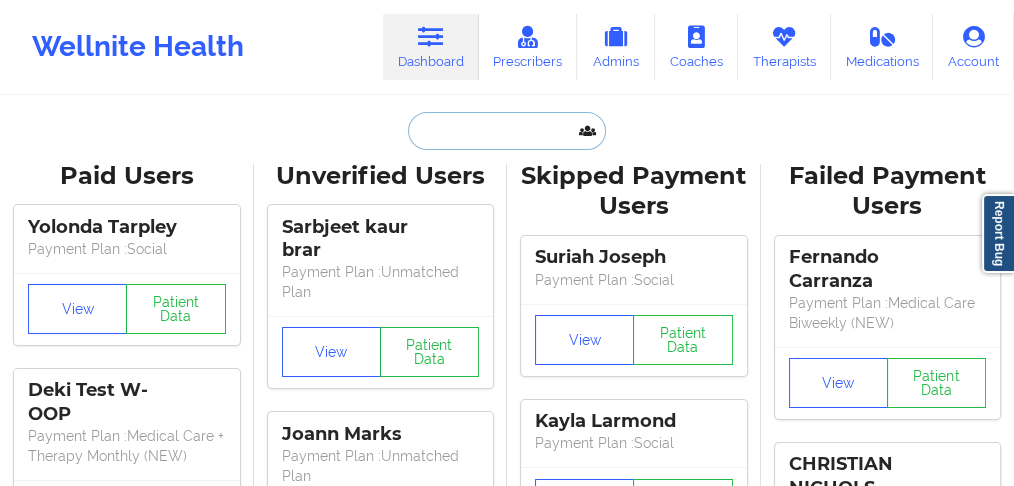 drag, startPoint x: 443, startPoint y: 137, endPoint x: 432, endPoint y: 135, distance: 11.18034 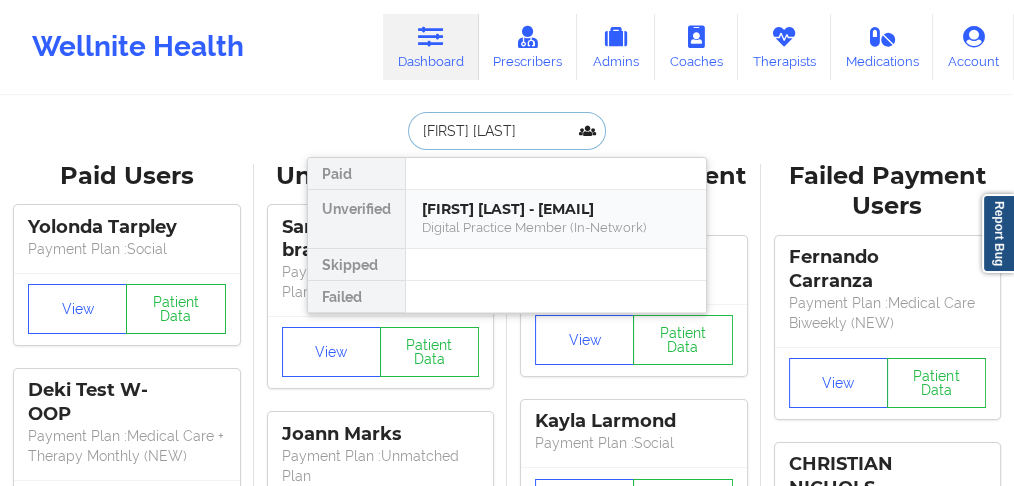 click on "[FIRST] [LAST] - [EMAIL]" at bounding box center [556, 209] 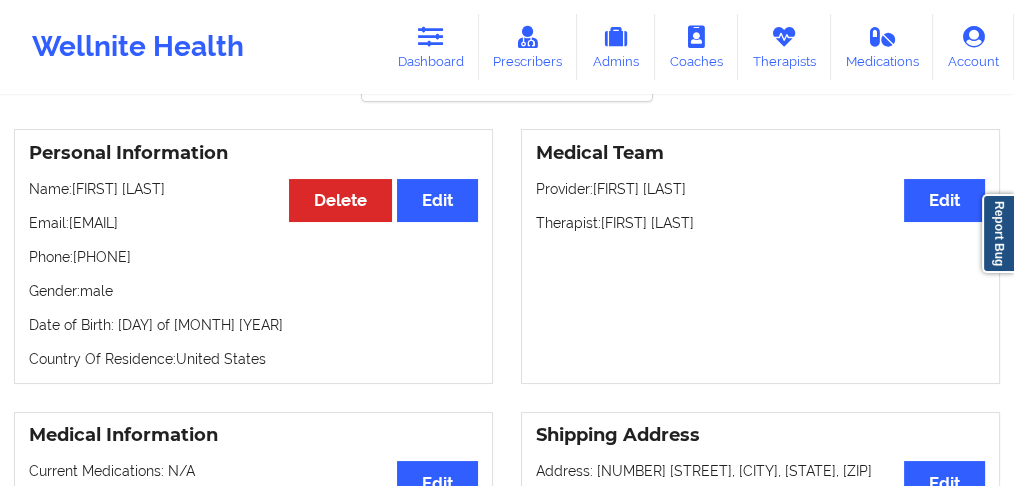 scroll, scrollTop: 66, scrollLeft: 0, axis: vertical 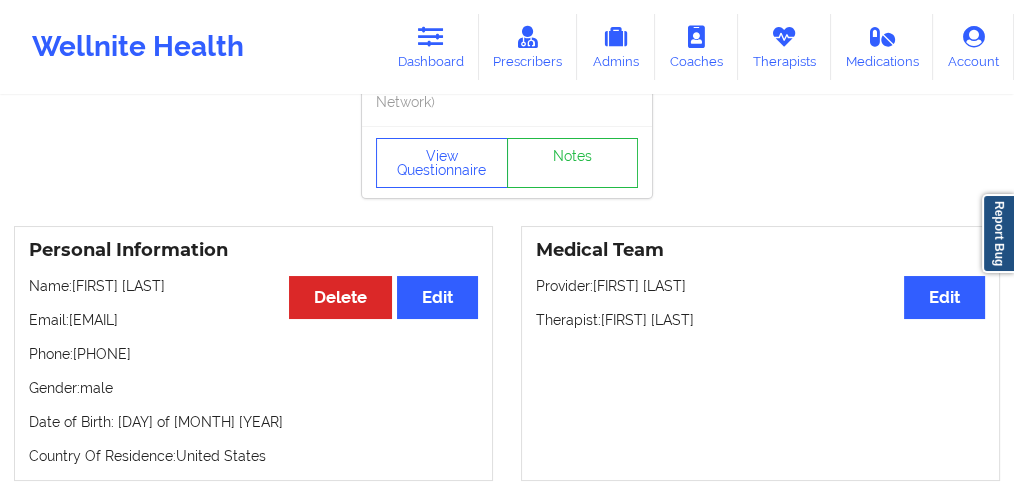 click on "Name:  [FIRST] [LAST]" at bounding box center (253, 286) 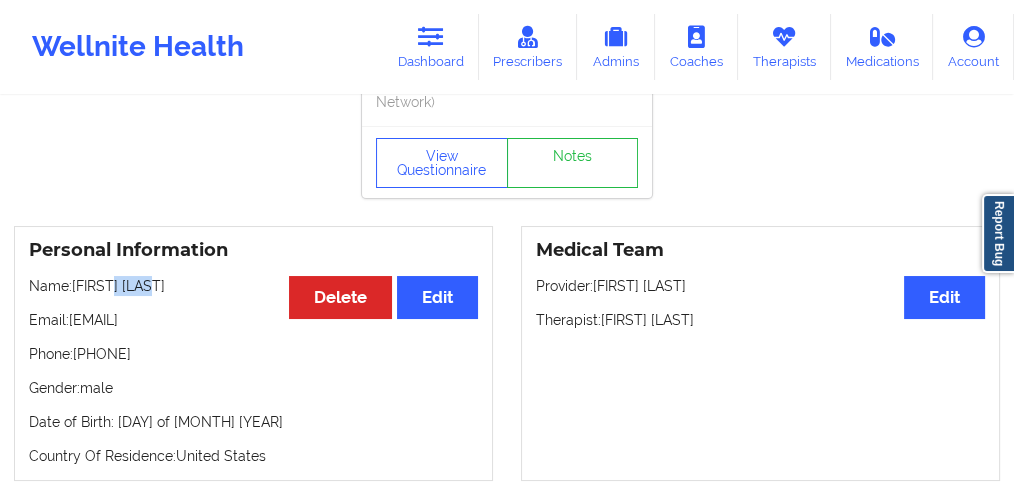 click on "Name:  [FIRST] [LAST]" at bounding box center [253, 286] 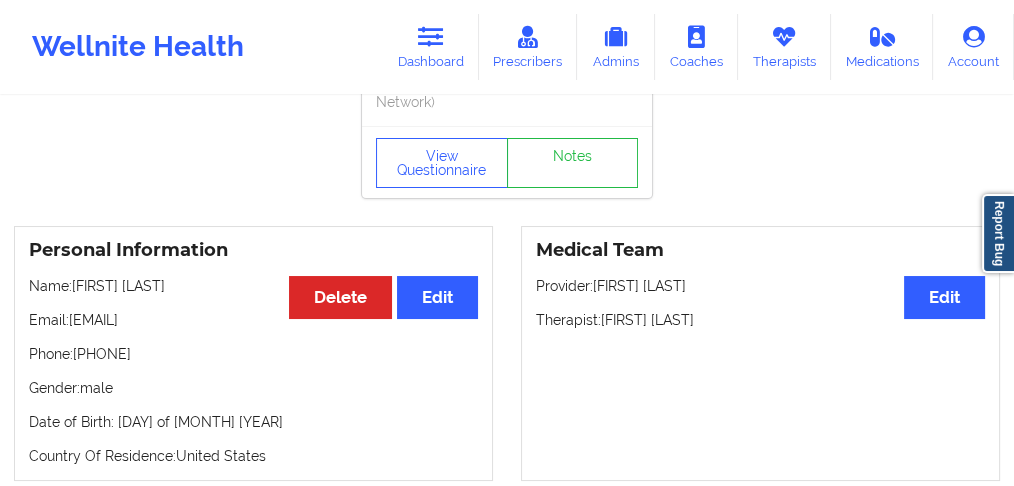 click on "Personal Information Edit Delete Name: [FIRST] [LAST] Email: [EMAIL] Phone: [PHONE] Gender: male Date of Birth: [DAY] of [MONTH] [YEAR] Country Of Residence: [COUNTRY]" at bounding box center [253, 353] 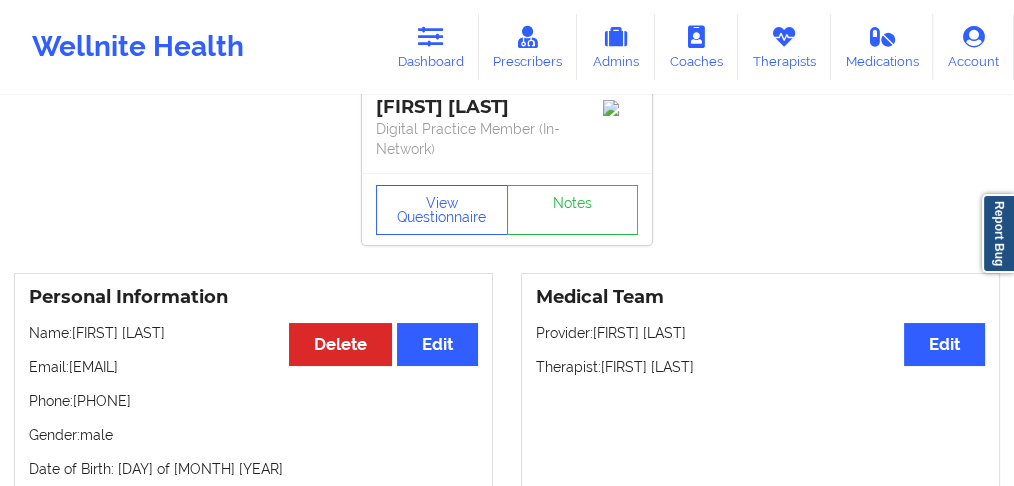 scroll, scrollTop: 0, scrollLeft: 0, axis: both 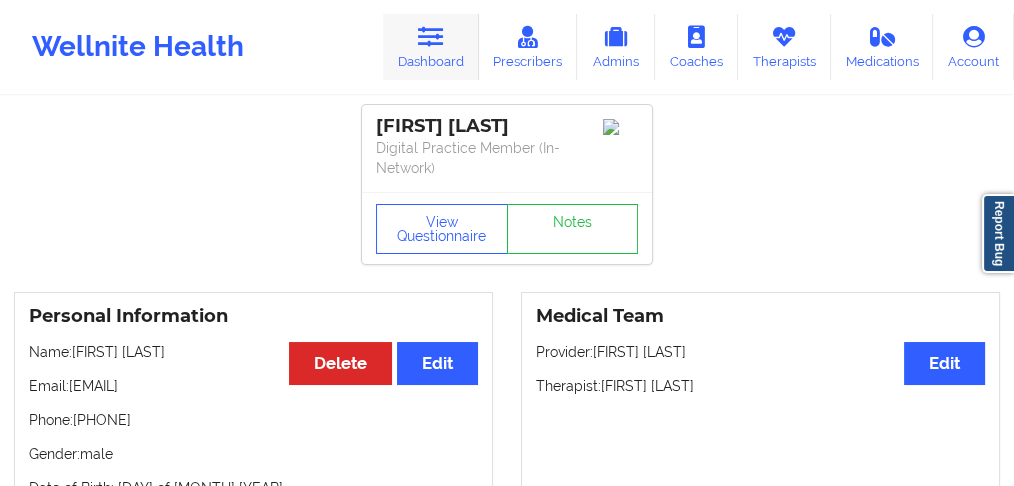click on "Dashboard" at bounding box center (431, 47) 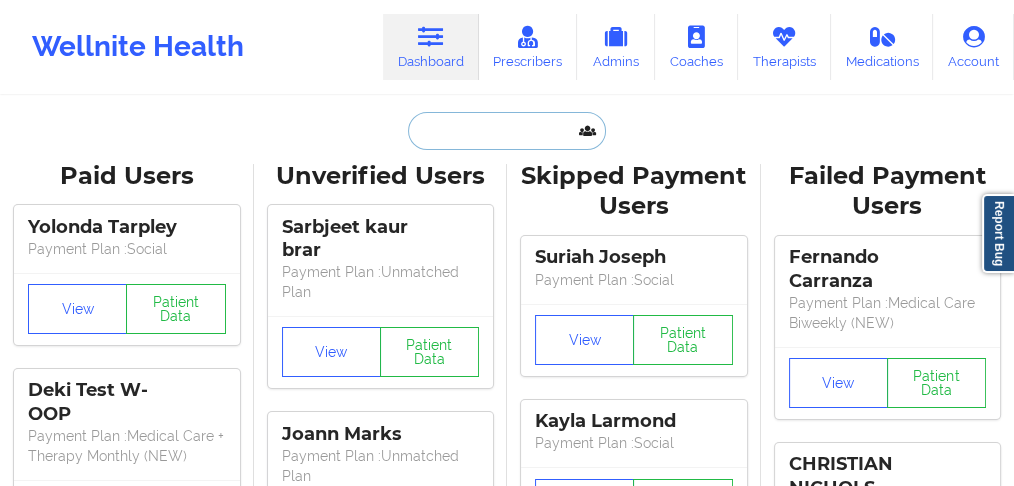 click at bounding box center (507, 131) 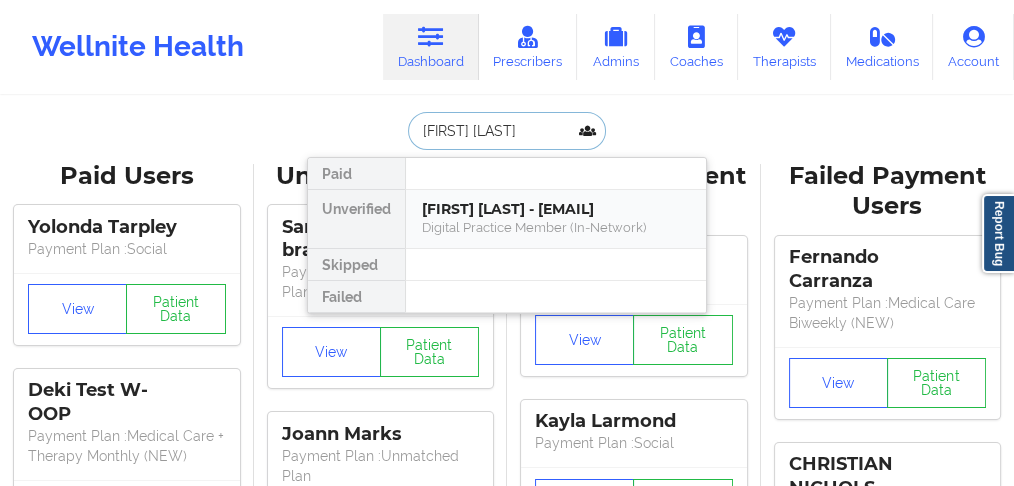 click on "[FIRST] [LAST] - [EMAIL]" at bounding box center [556, 209] 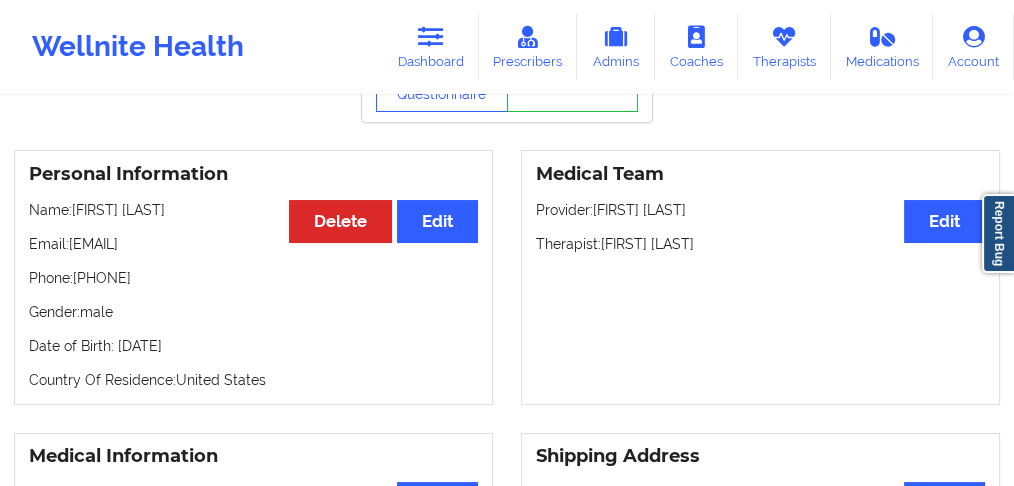 scroll, scrollTop: 200, scrollLeft: 0, axis: vertical 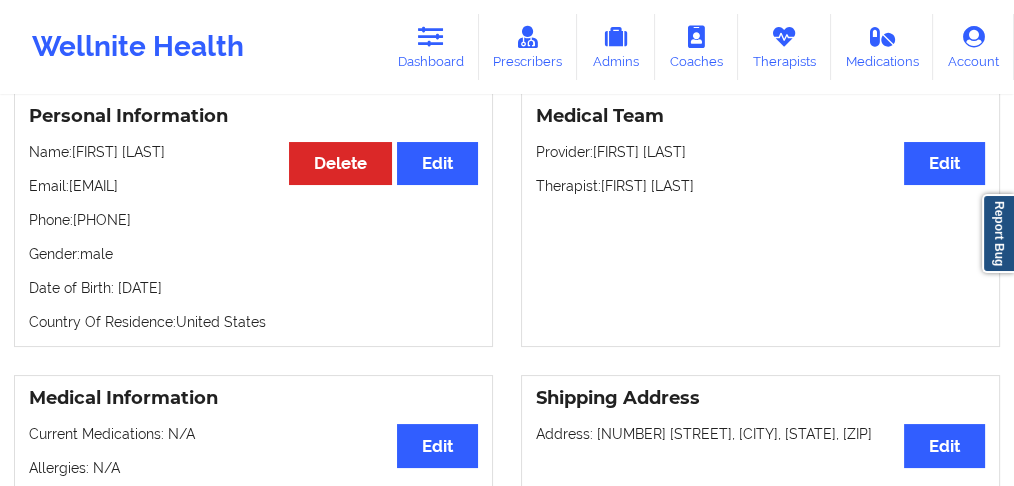 drag, startPoint x: 192, startPoint y: 223, endPoint x: 82, endPoint y: 222, distance: 110.00455 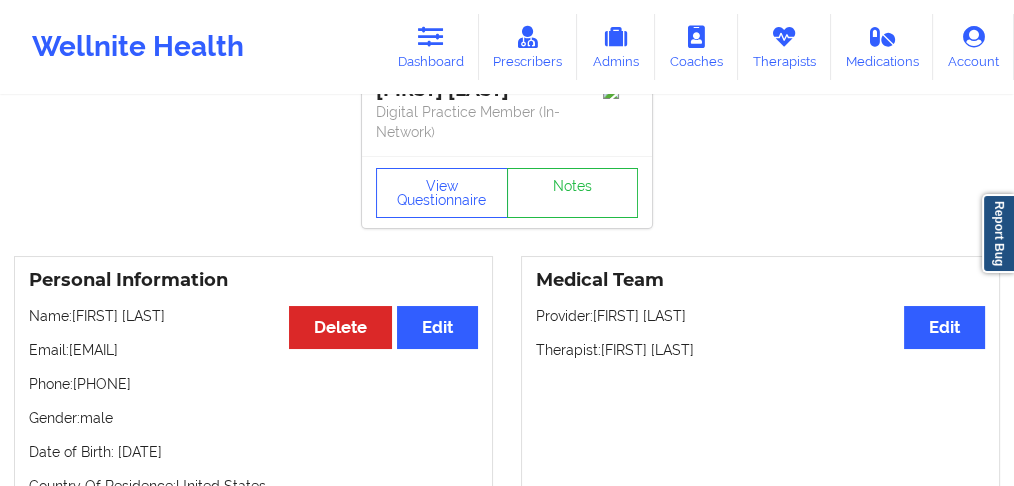 scroll, scrollTop: 0, scrollLeft: 0, axis: both 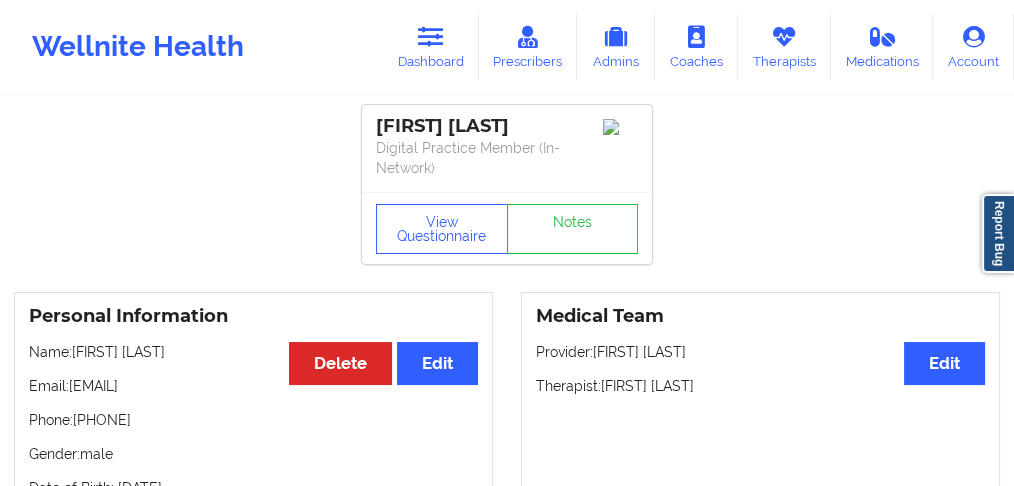 click at bounding box center [431, 37] 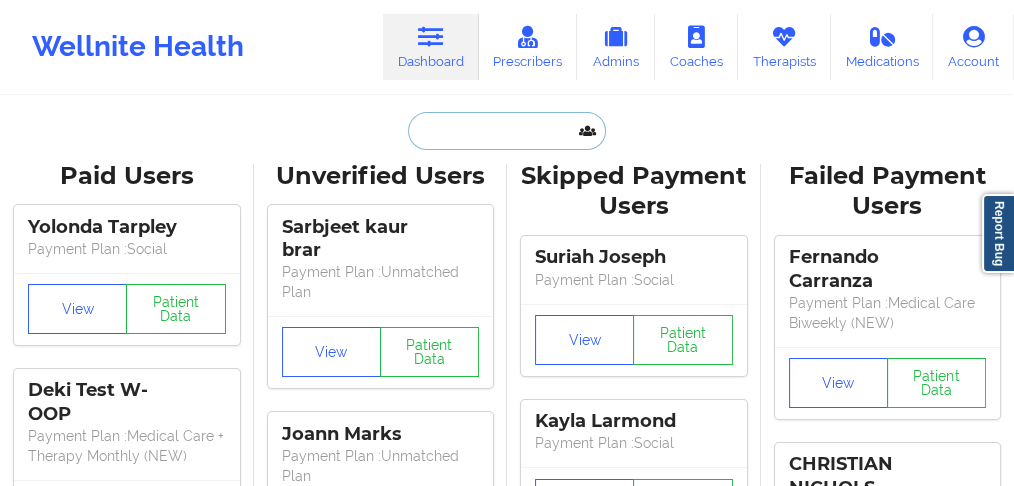 click at bounding box center [507, 131] 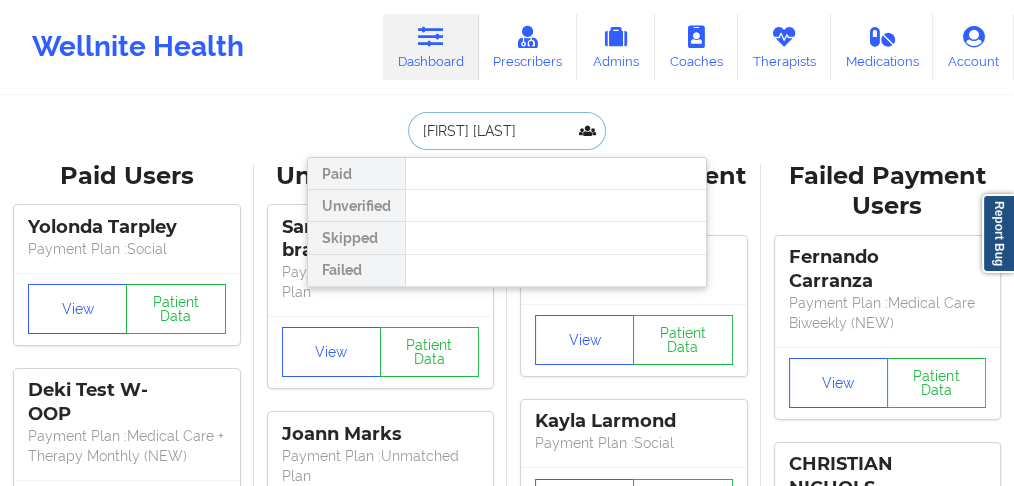 drag, startPoint x: 475, startPoint y: 130, endPoint x: 592, endPoint y: 130, distance: 117 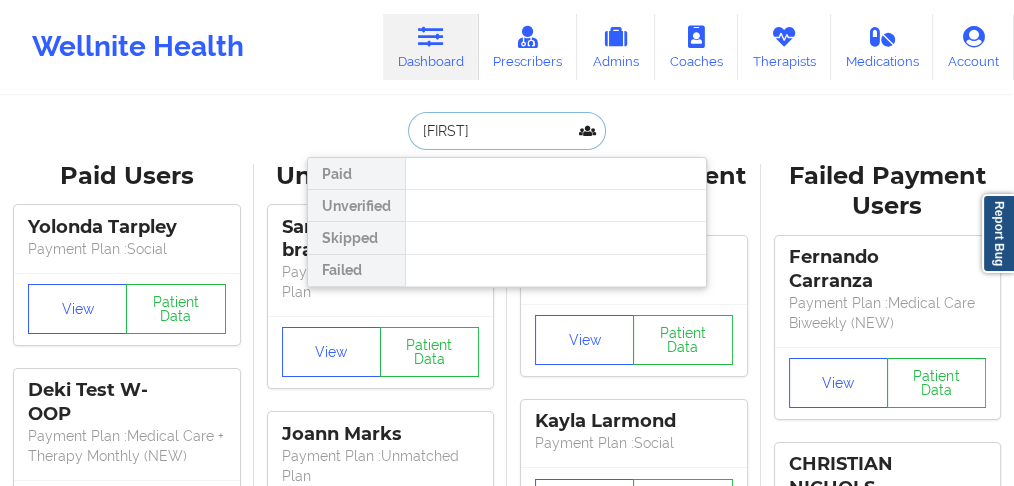 type on "[FIRST]" 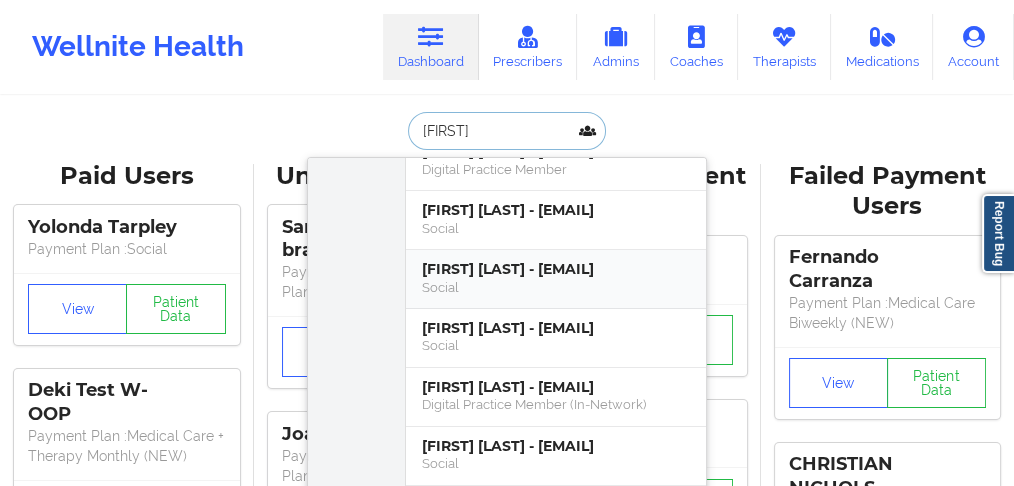 scroll, scrollTop: 200, scrollLeft: 0, axis: vertical 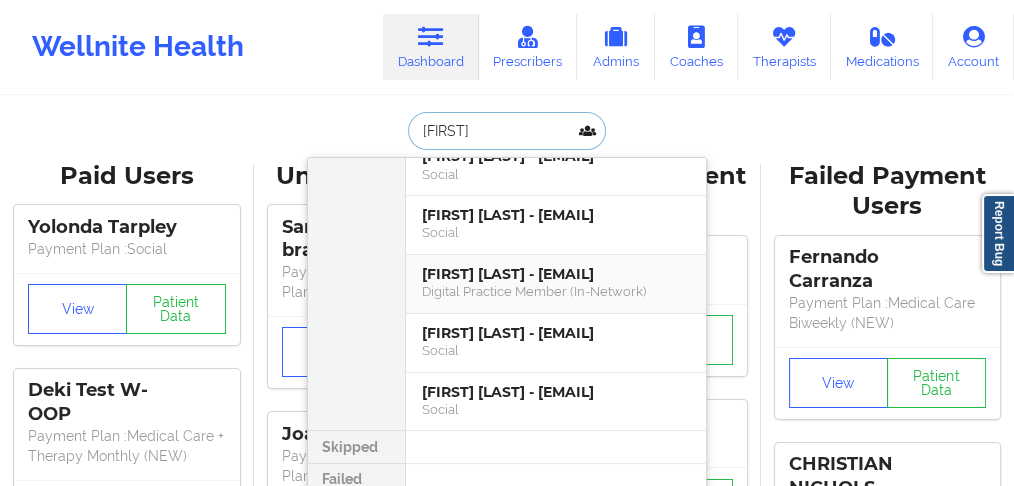 click on "[FIRST] [LAST] - [EMAIL]" at bounding box center (556, 274) 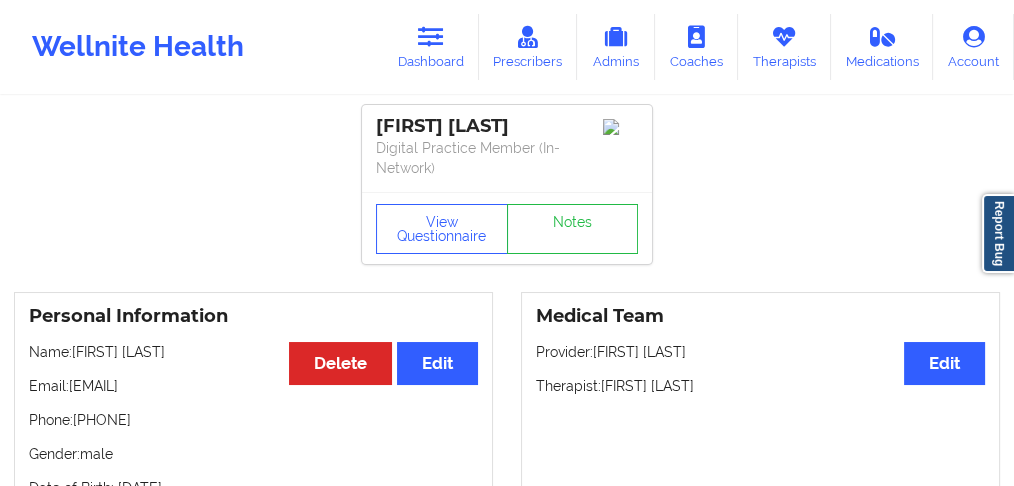 click on "Name:  [FIRST] [LAST]" at bounding box center [253, 352] 